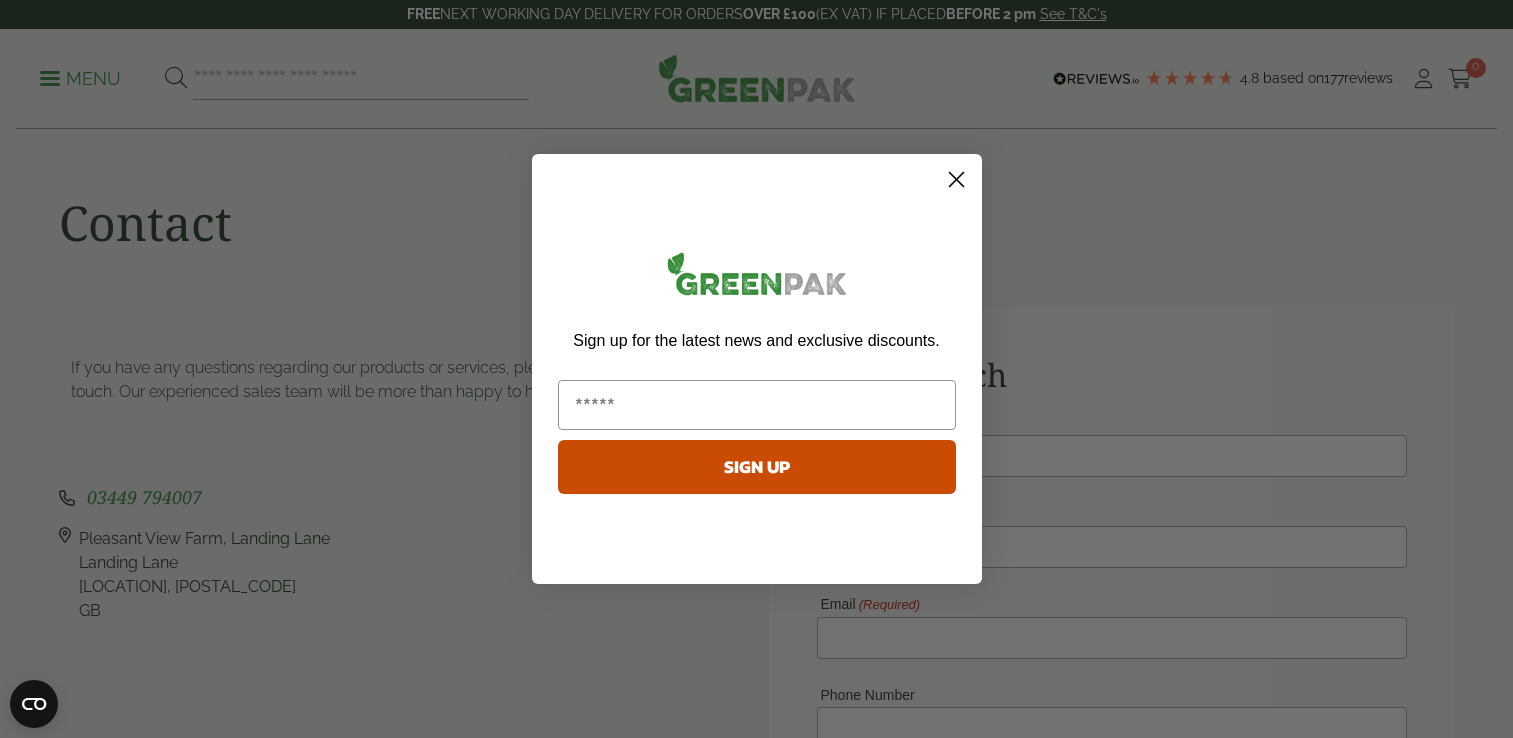 scroll, scrollTop: 0, scrollLeft: 0, axis: both 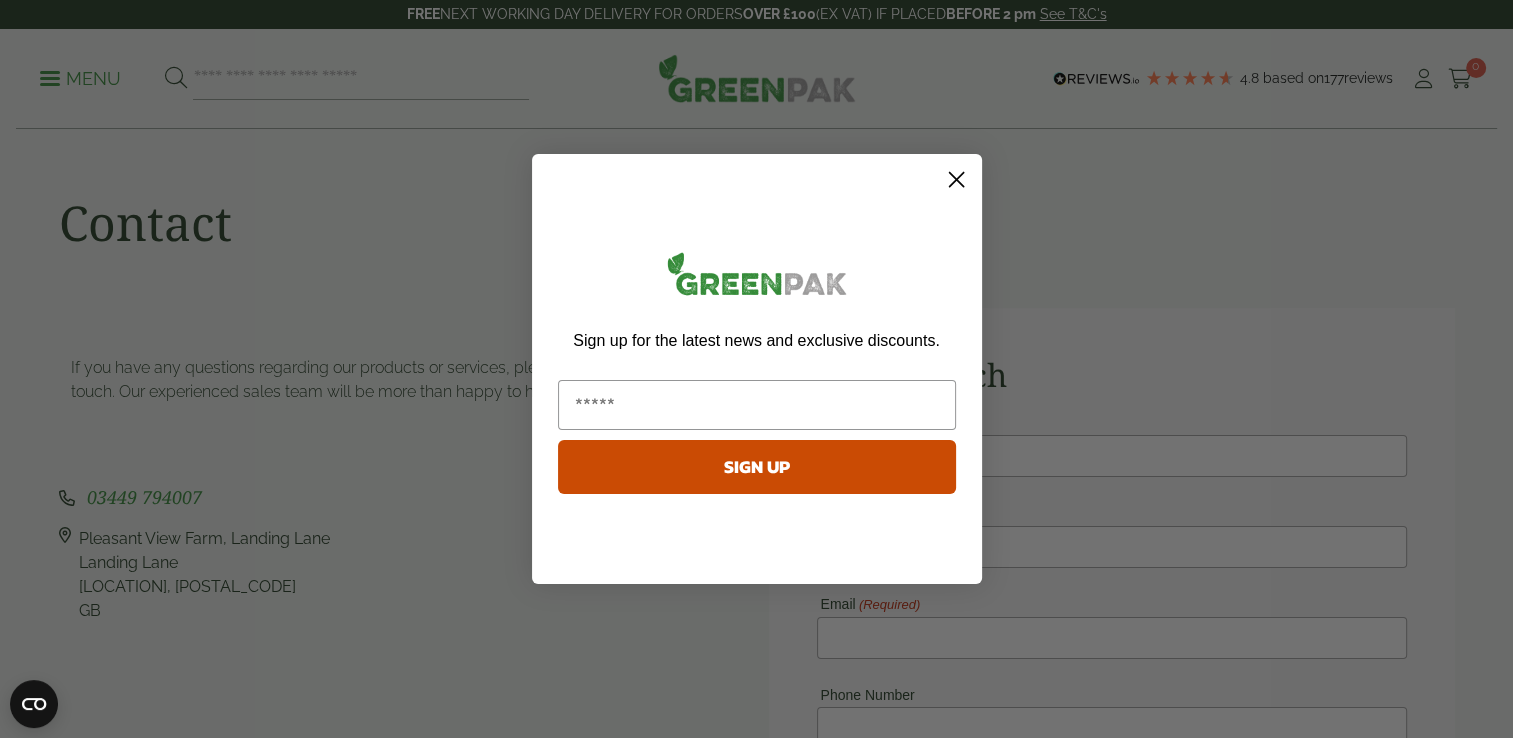 click 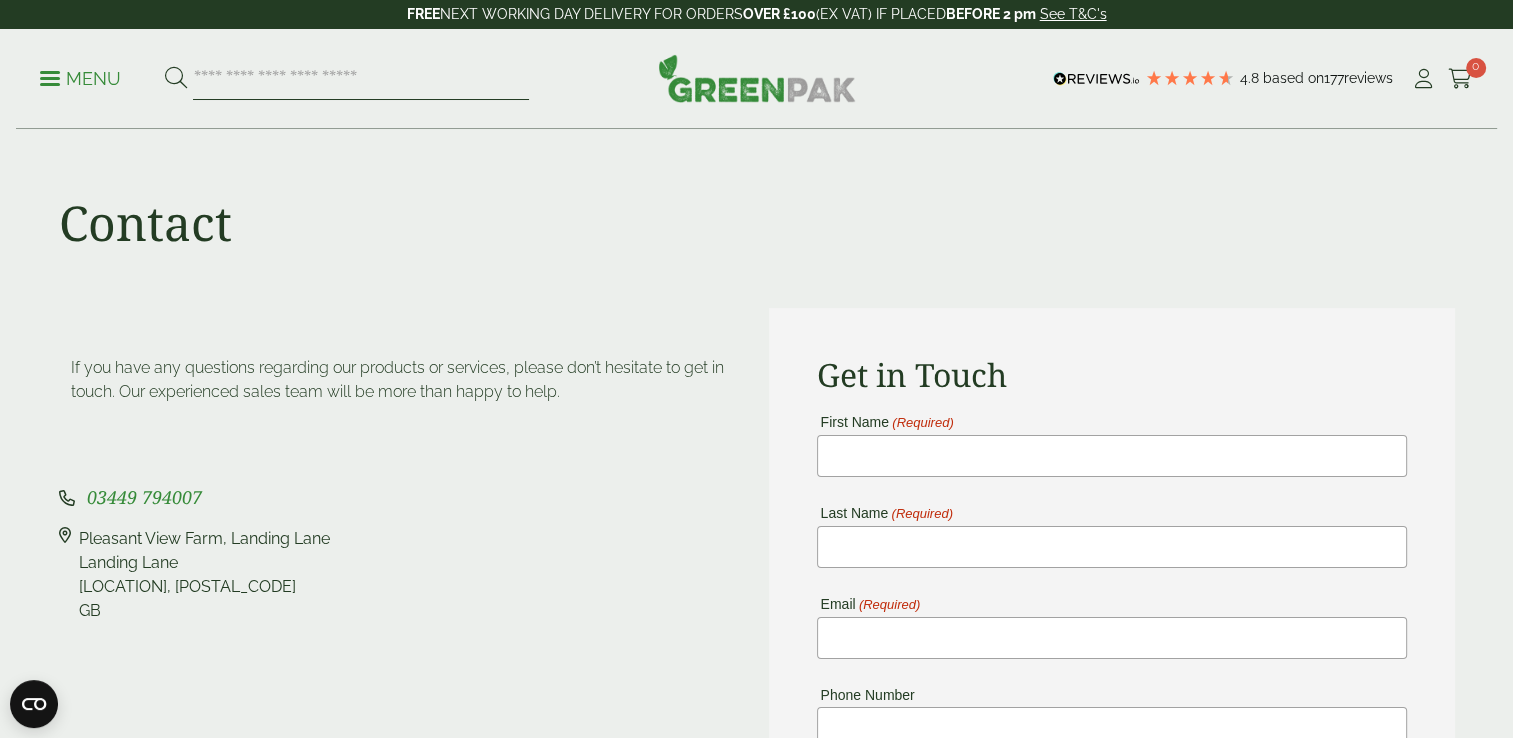 click at bounding box center [361, 79] 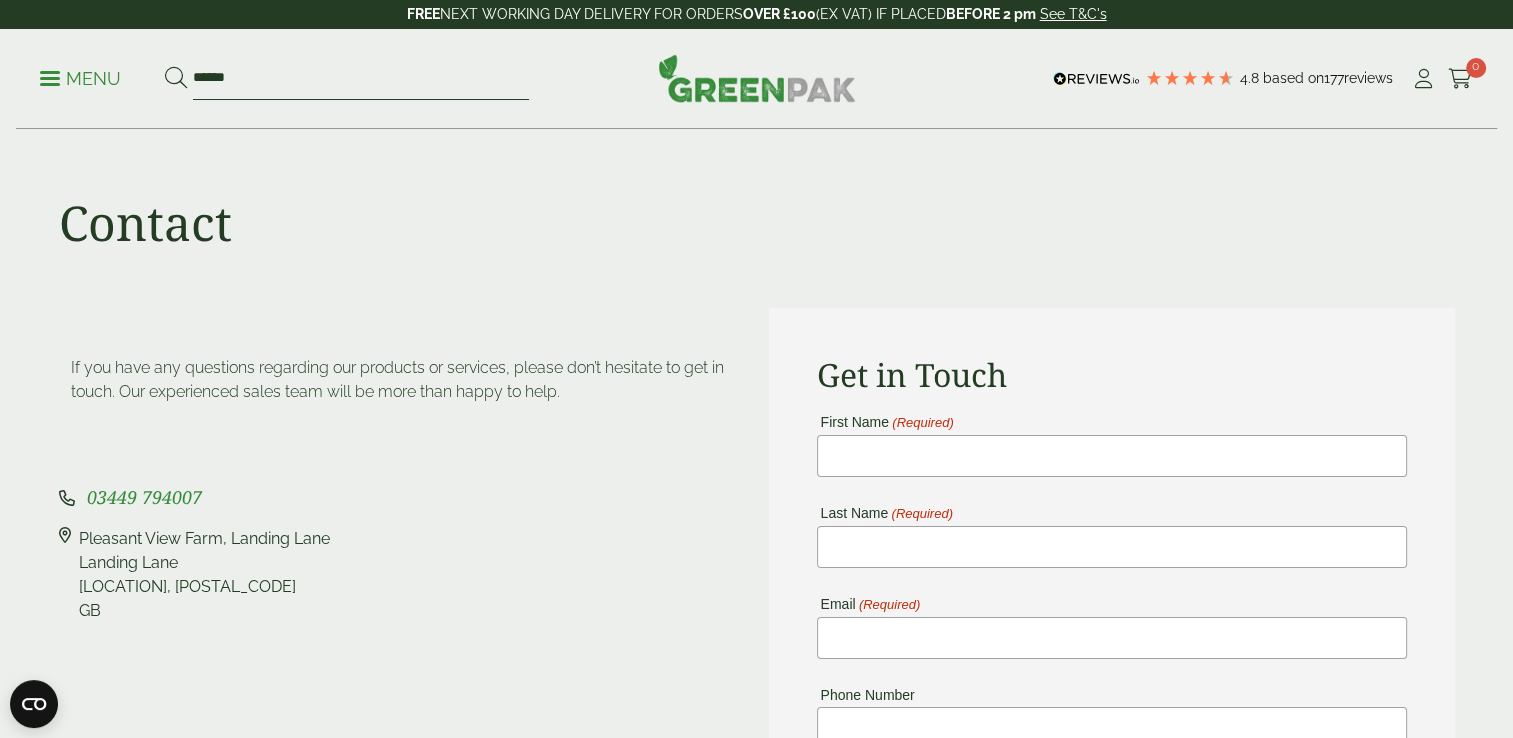 type on "******" 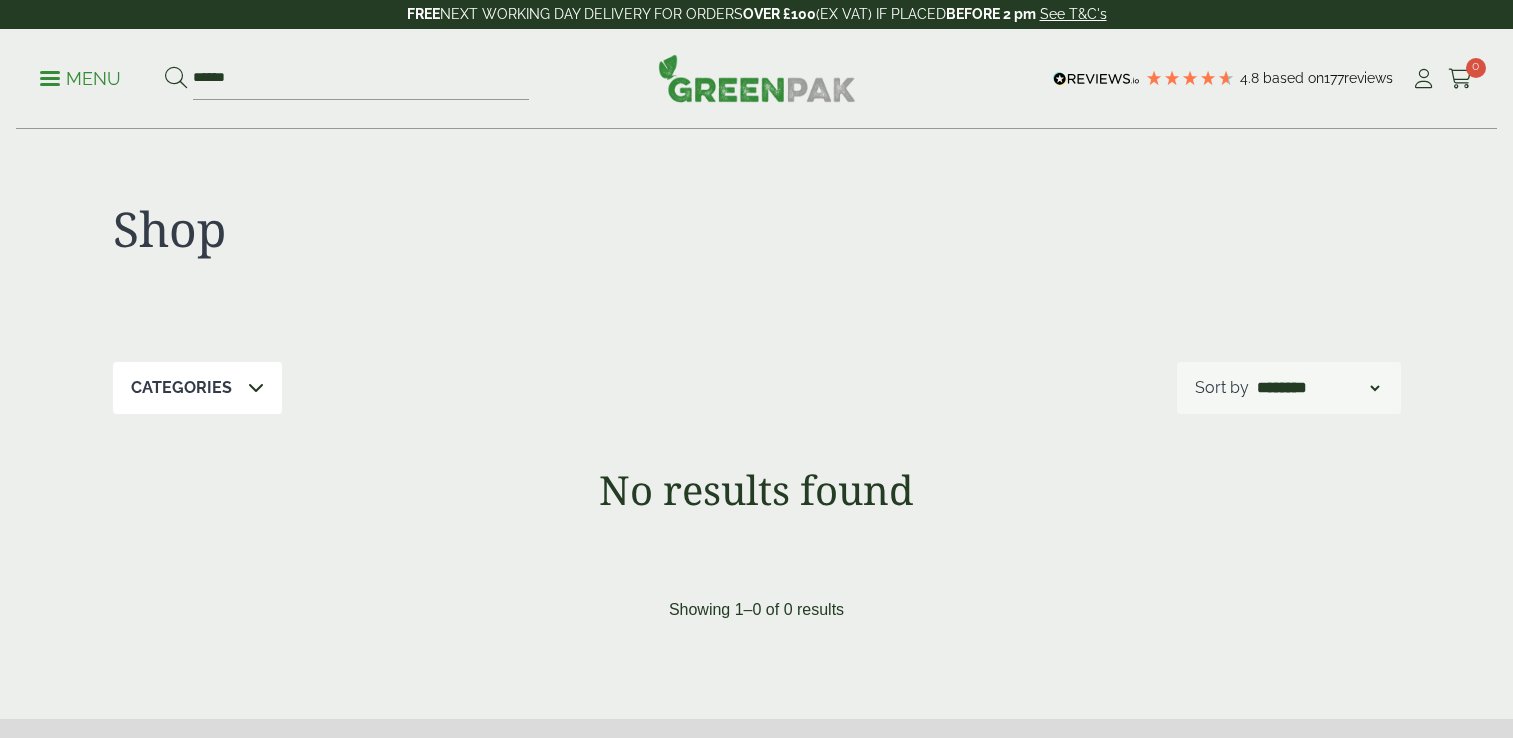 scroll, scrollTop: 0, scrollLeft: 0, axis: both 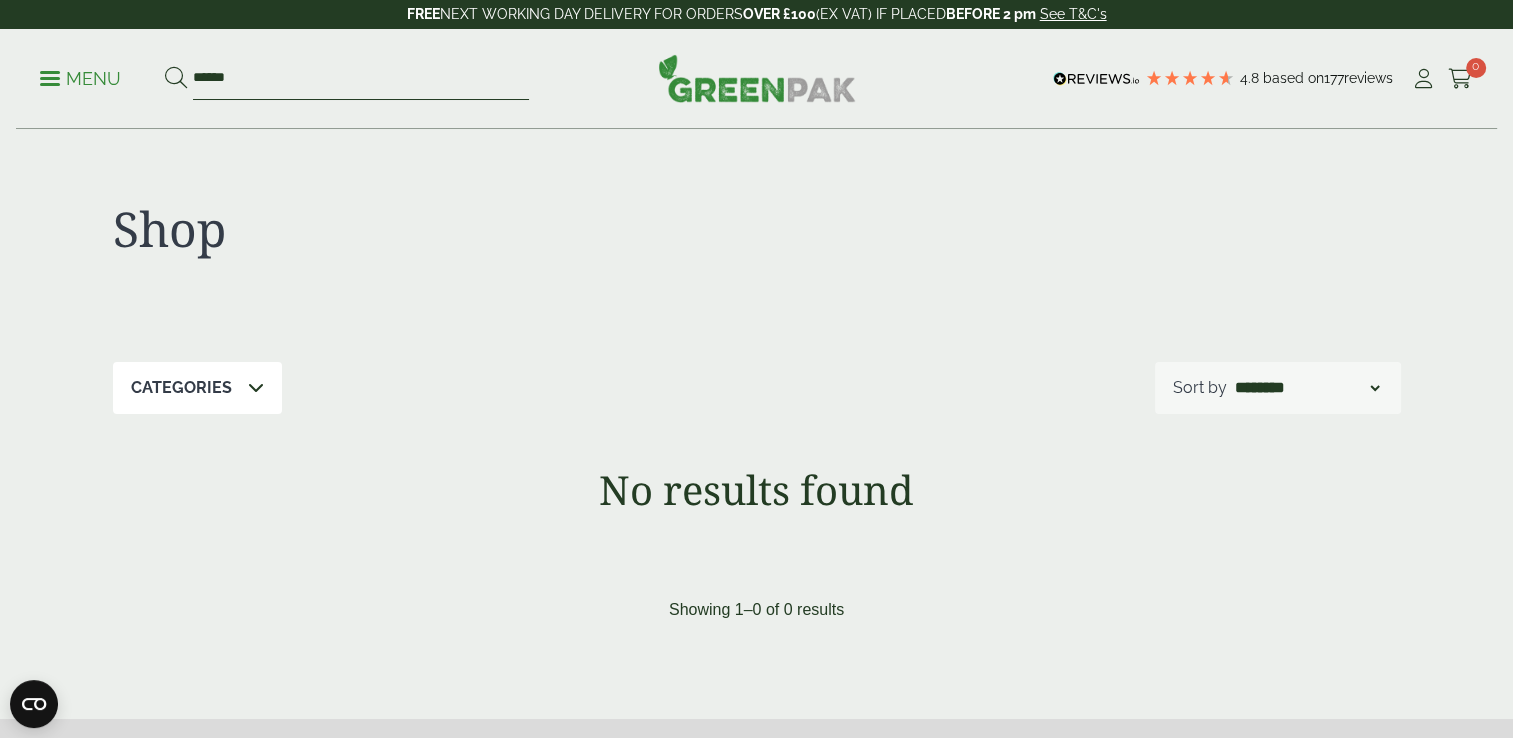 click on "******" at bounding box center (361, 79) 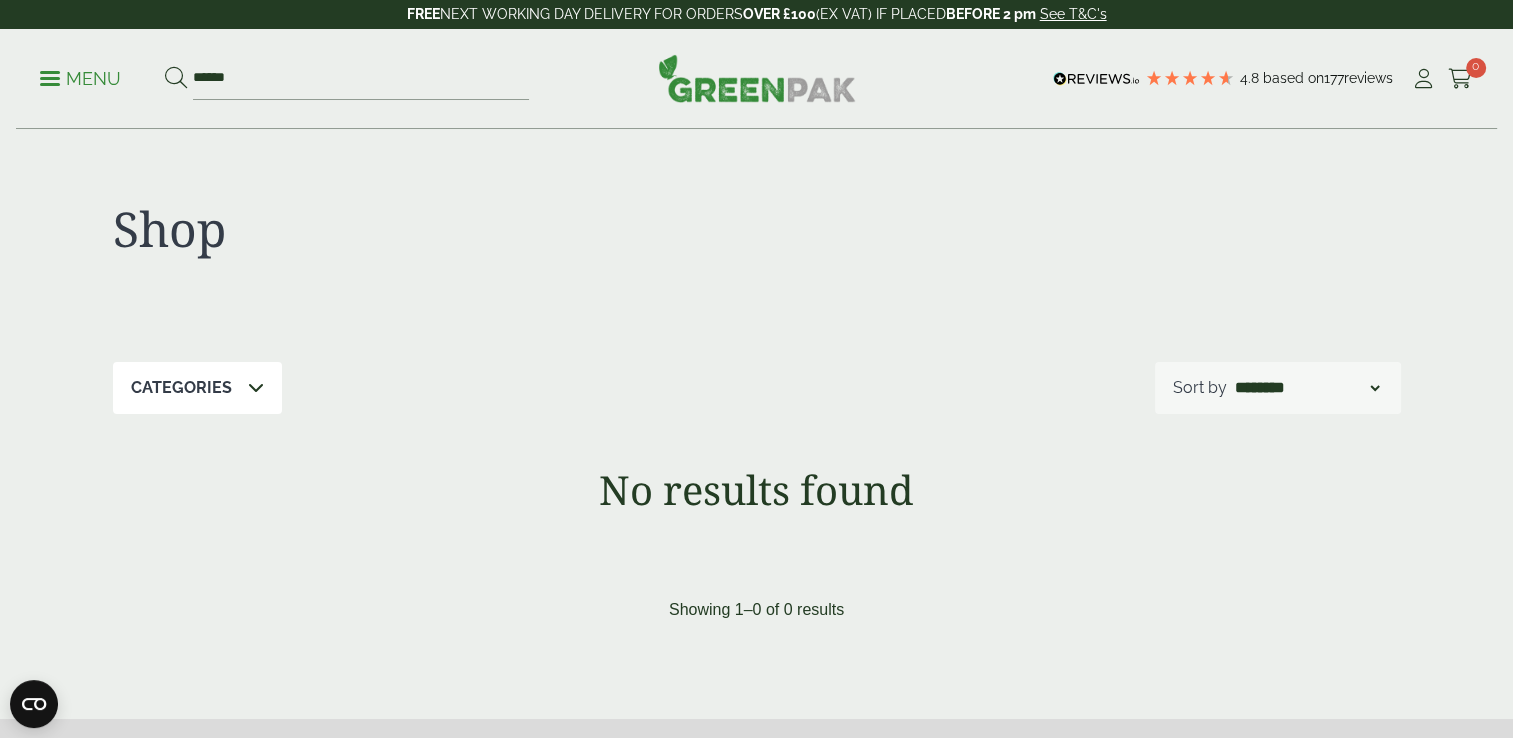 click on "Menu" at bounding box center [80, 79] 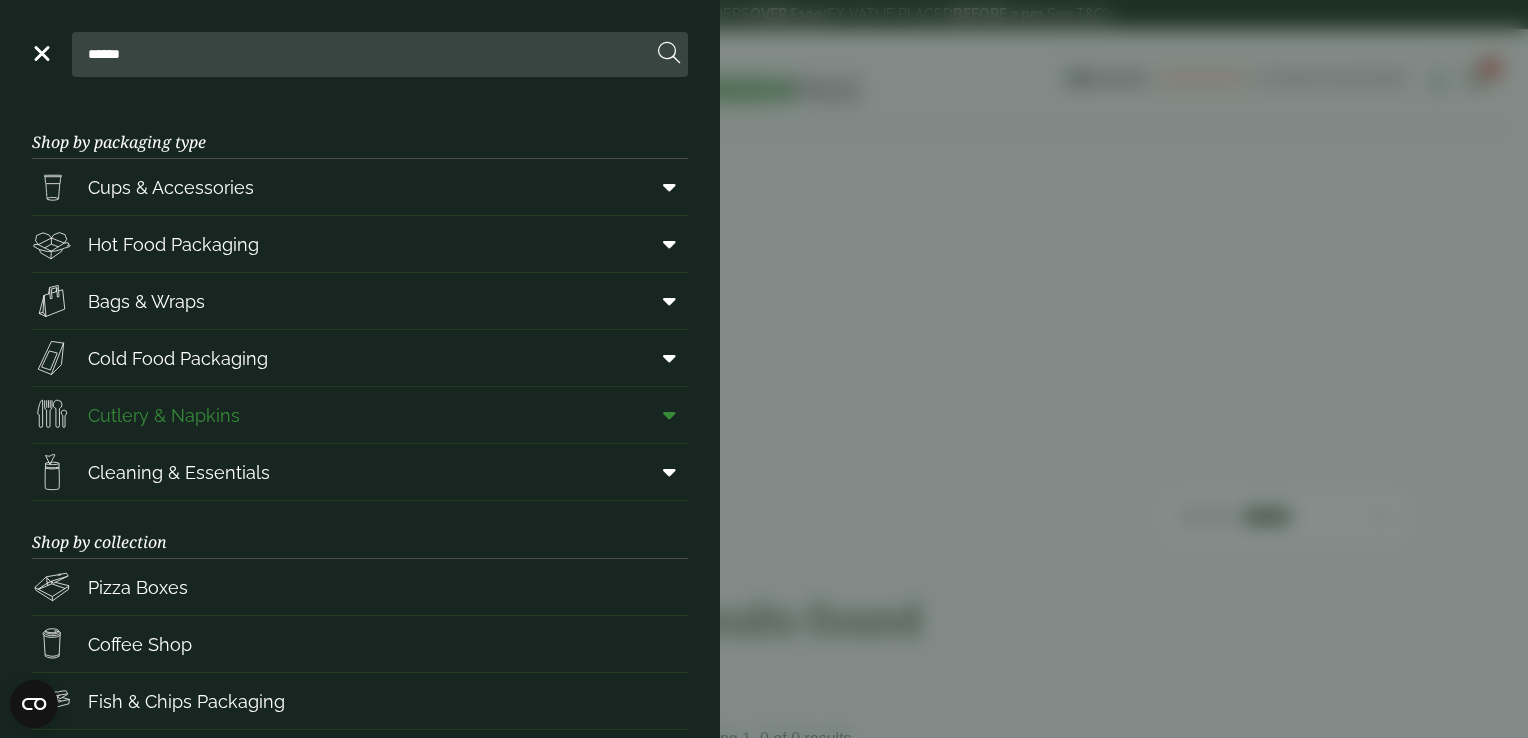 click at bounding box center [669, 415] 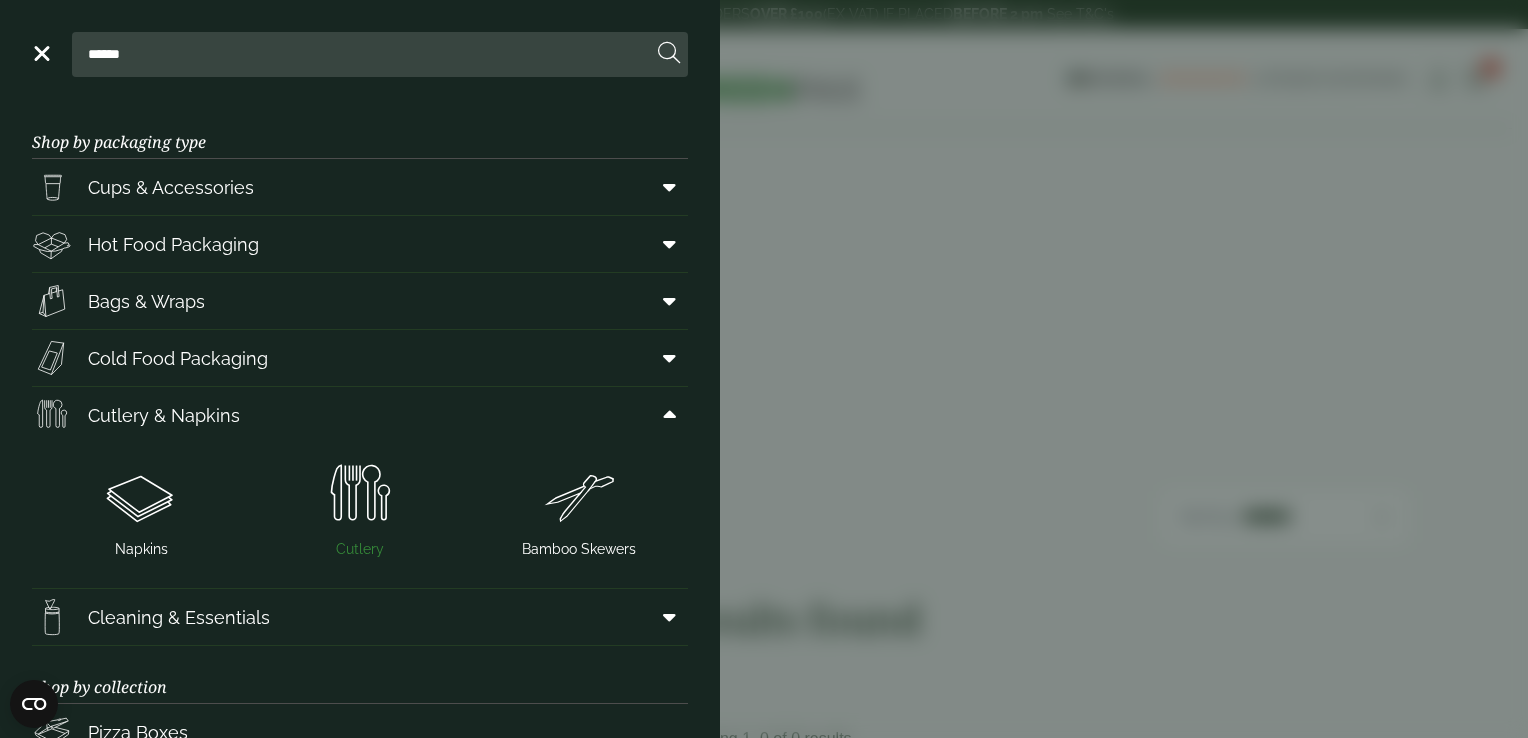 click at bounding box center [360, 495] 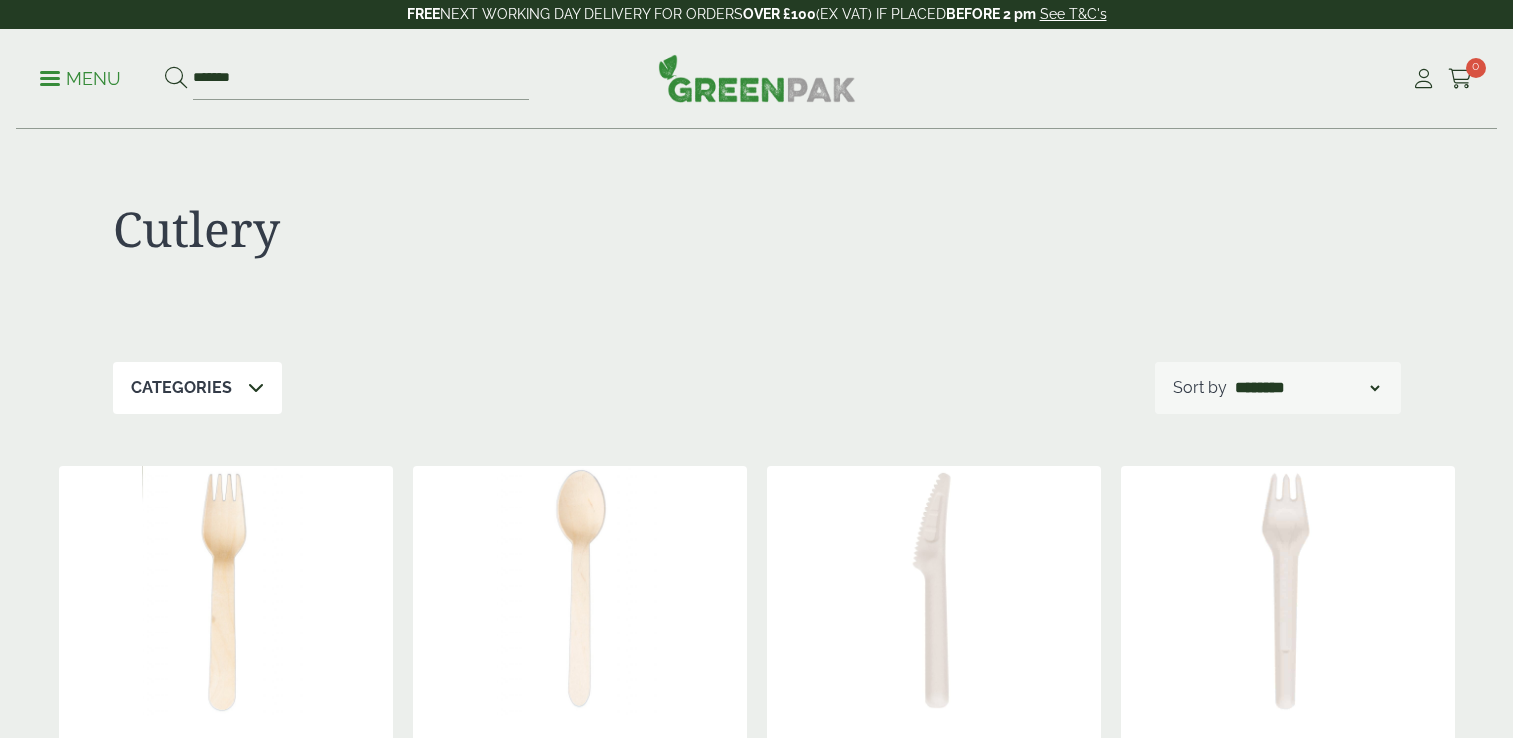 scroll, scrollTop: 0, scrollLeft: 0, axis: both 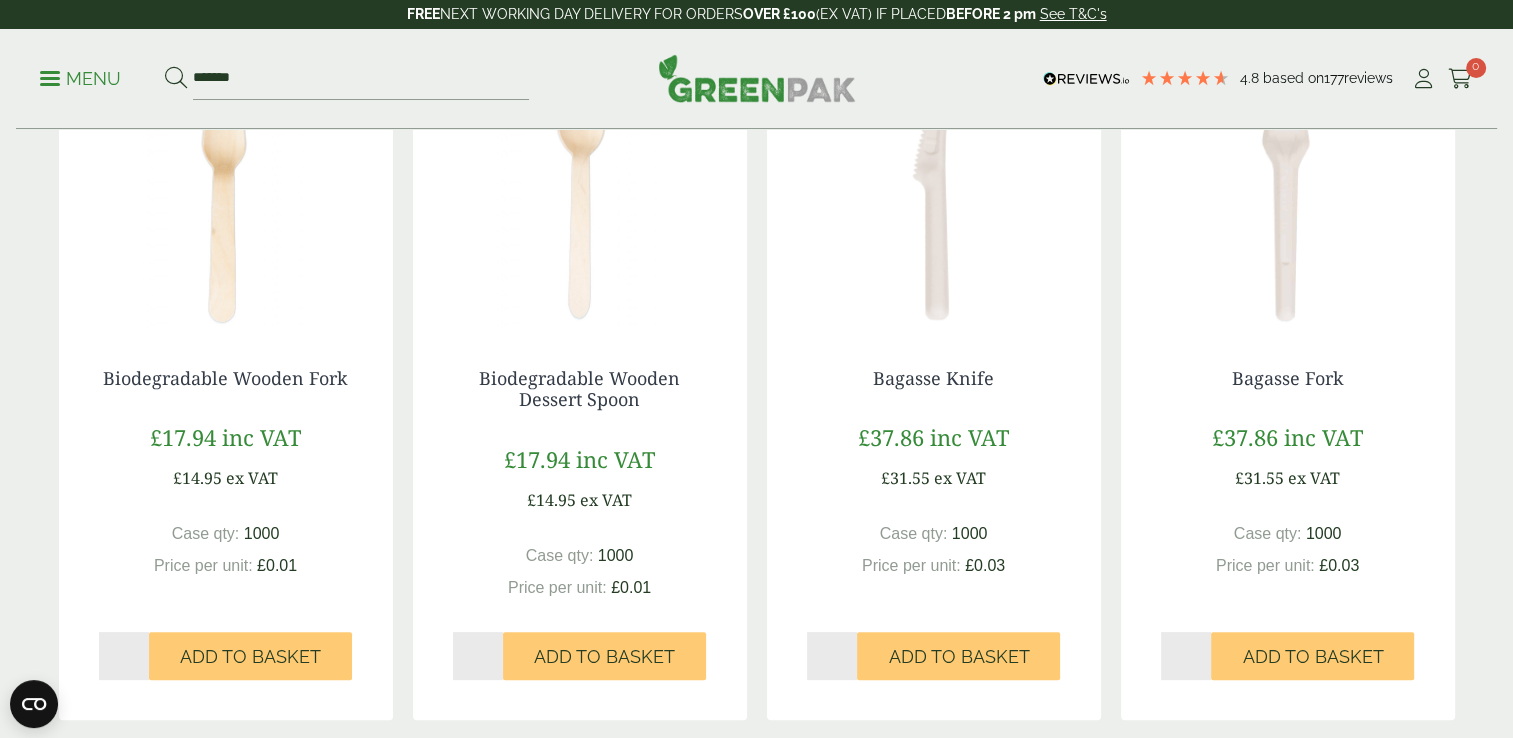 click on "*" at bounding box center (478, 656) 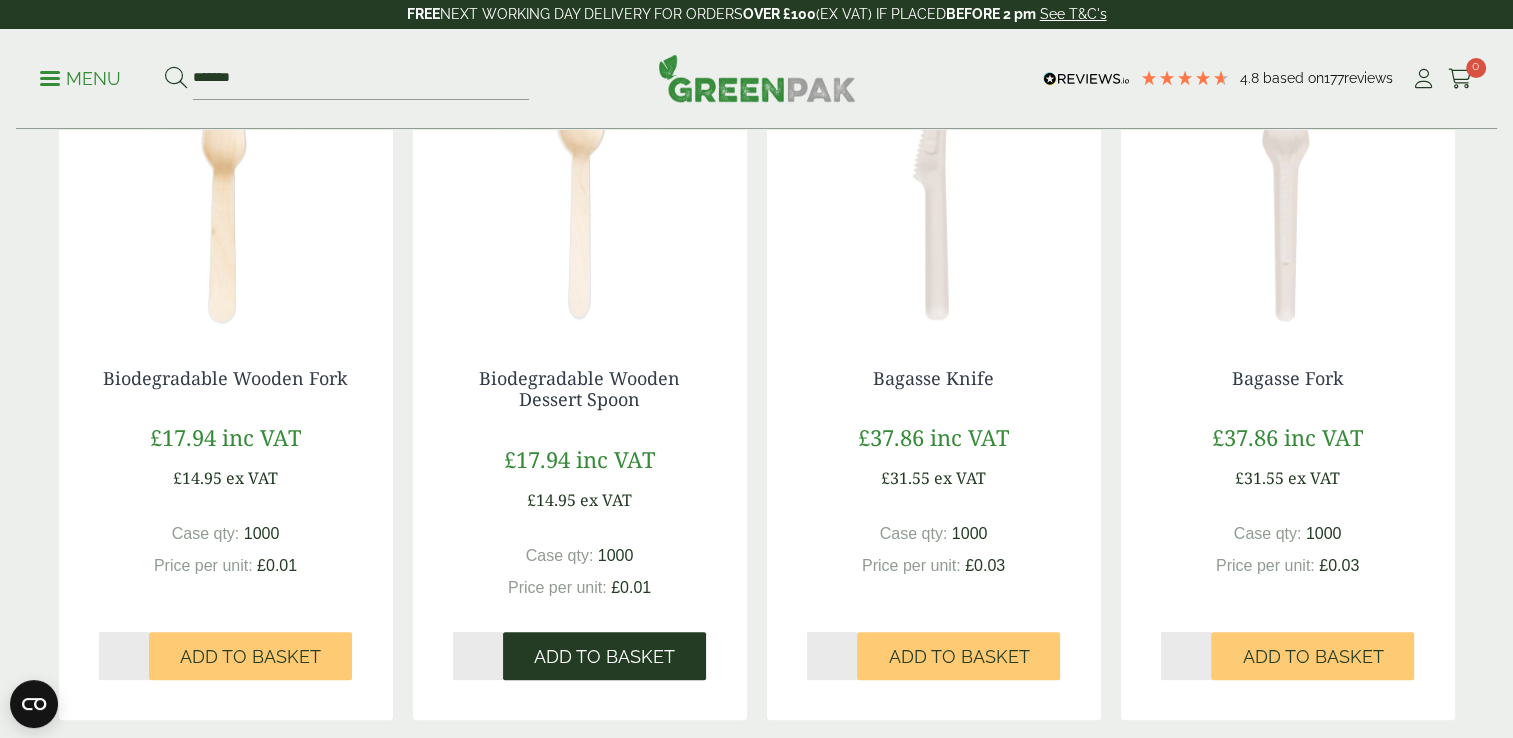 click on "Add to Basket" at bounding box center (604, 657) 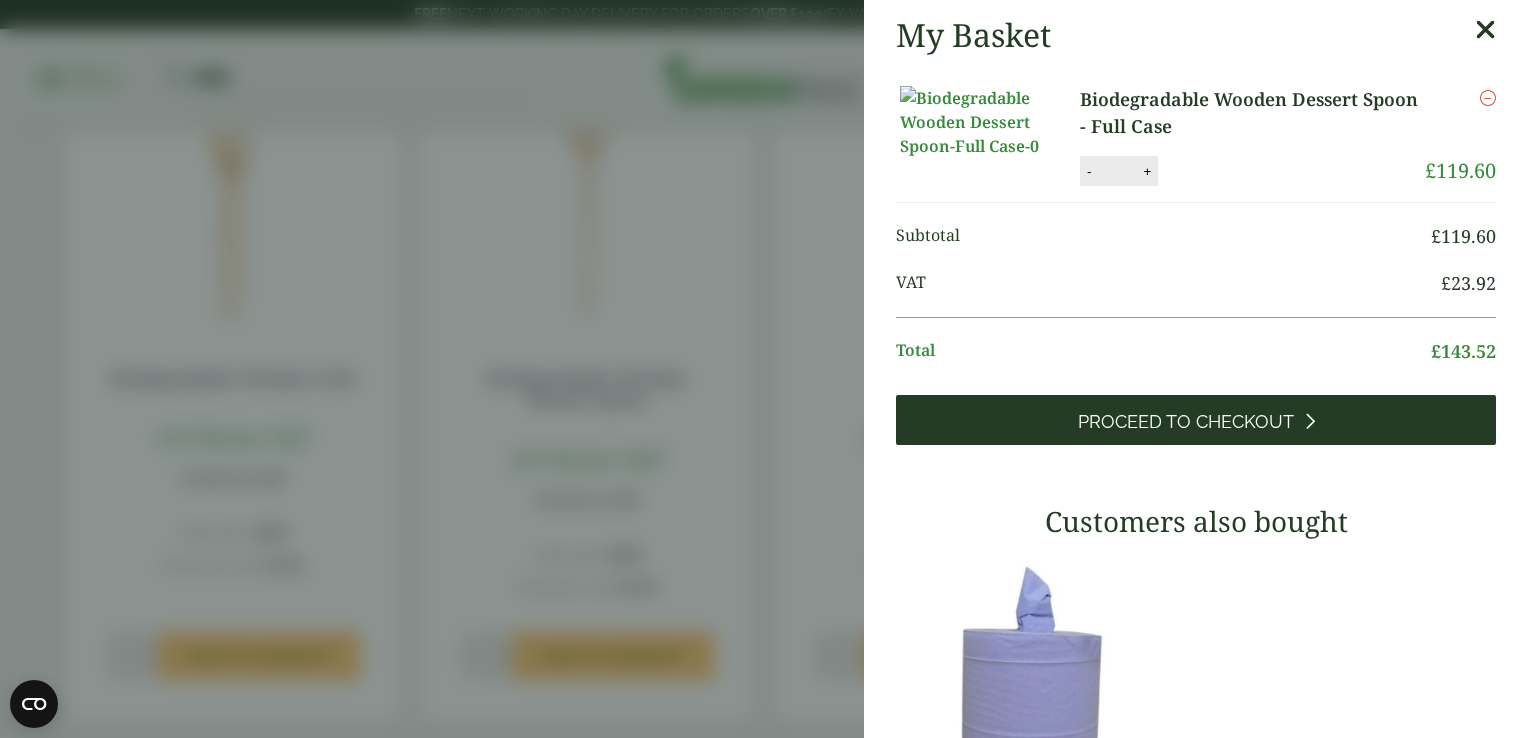 click on "Proceed to Checkout" at bounding box center [1186, 422] 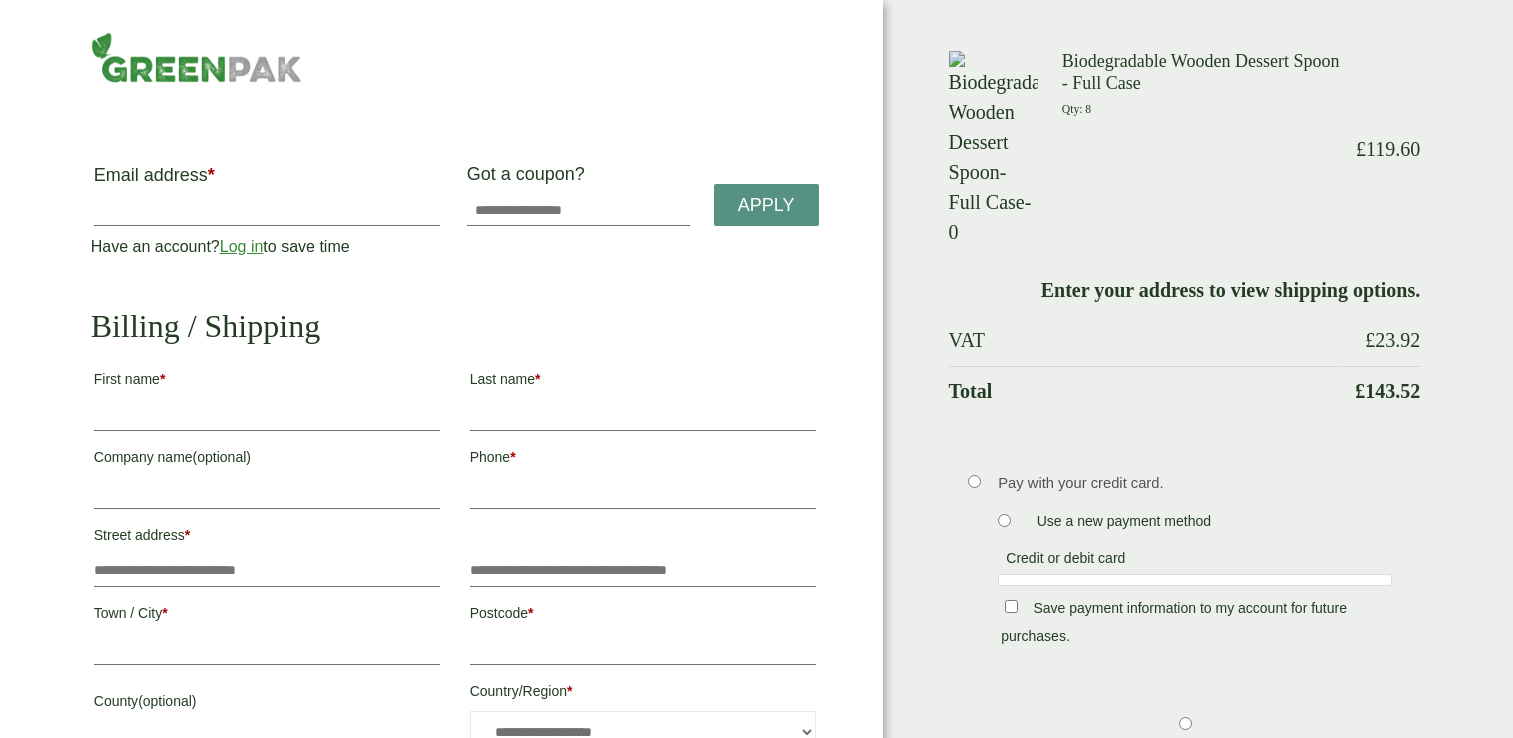 scroll, scrollTop: 0, scrollLeft: 0, axis: both 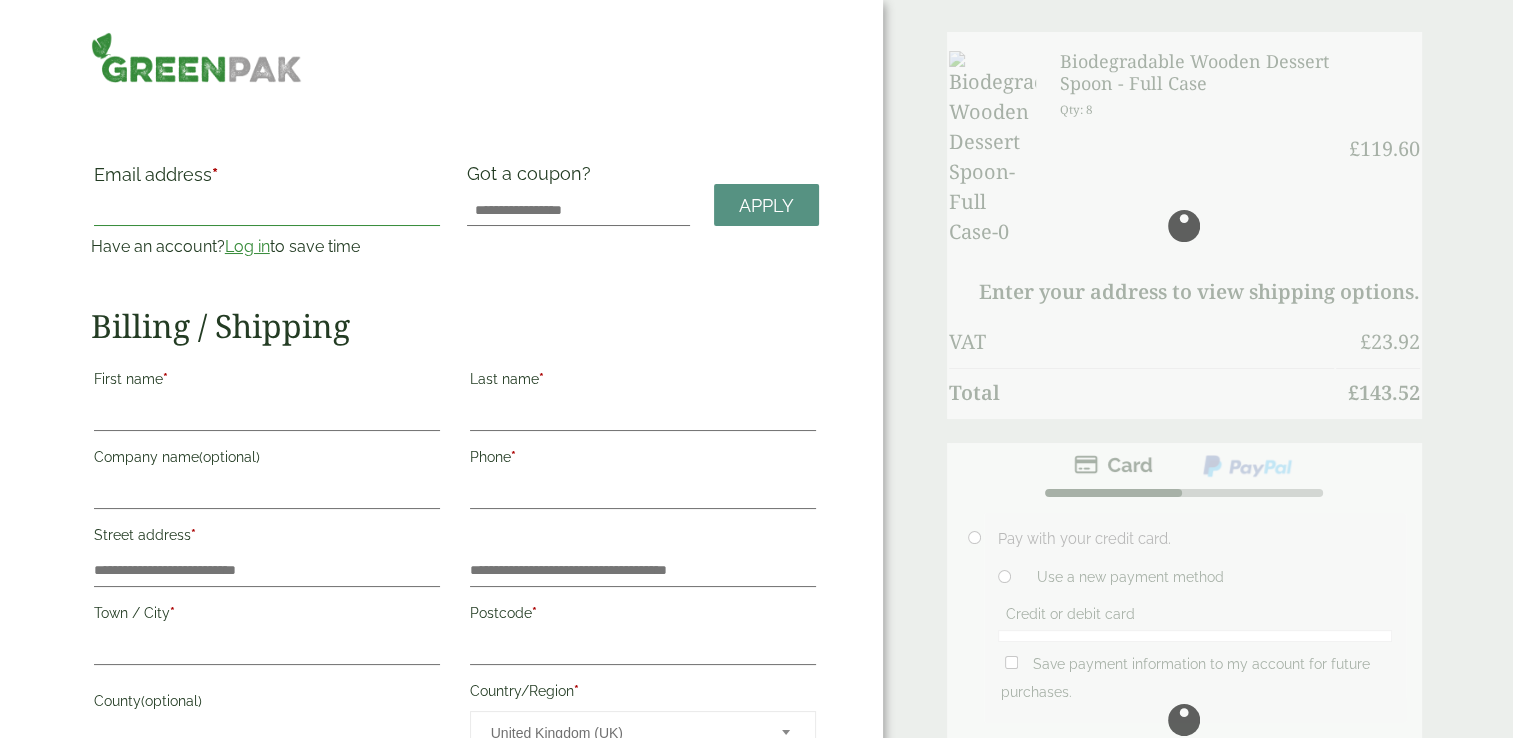 click on "Email address  *" at bounding box center [267, 210] 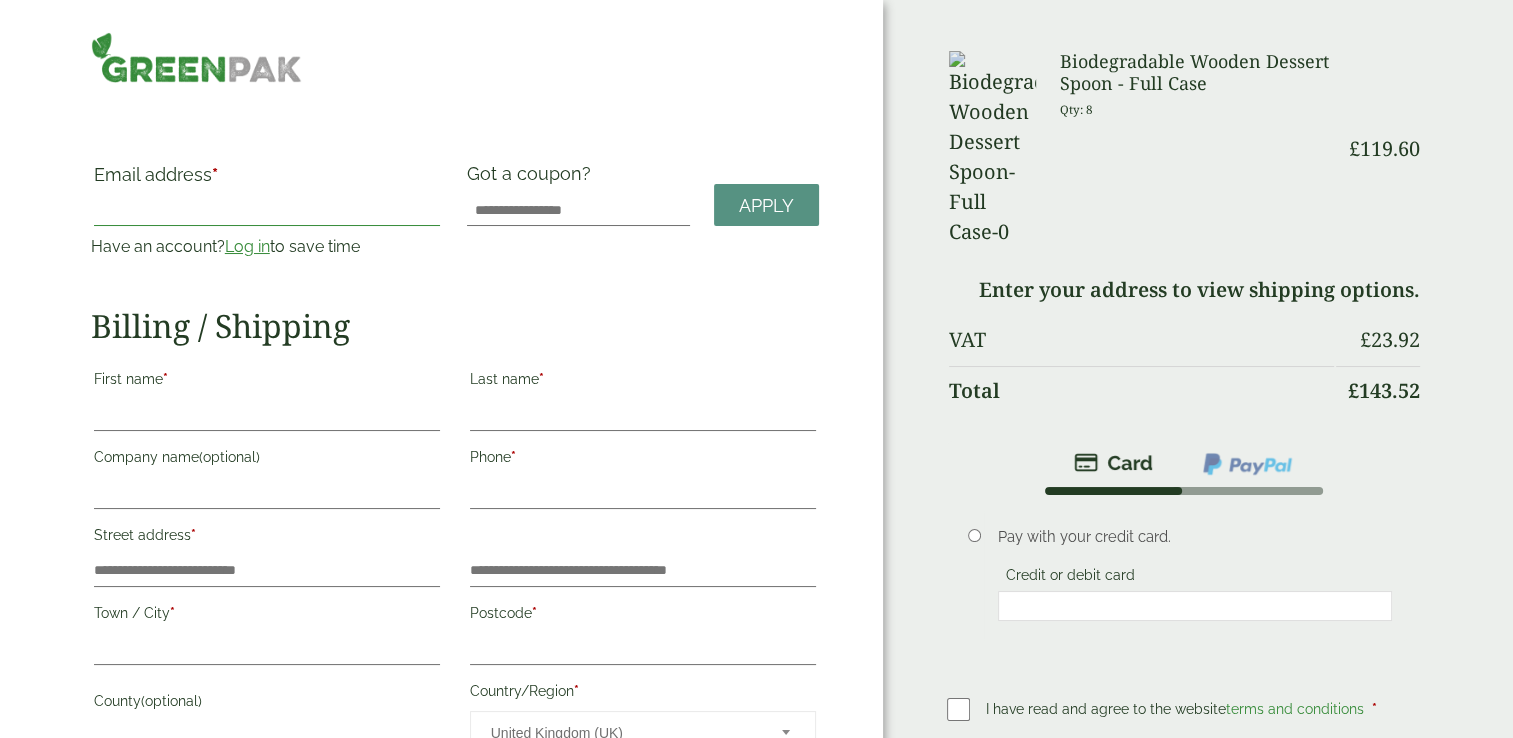 click on "Email address  *" at bounding box center (267, 210) 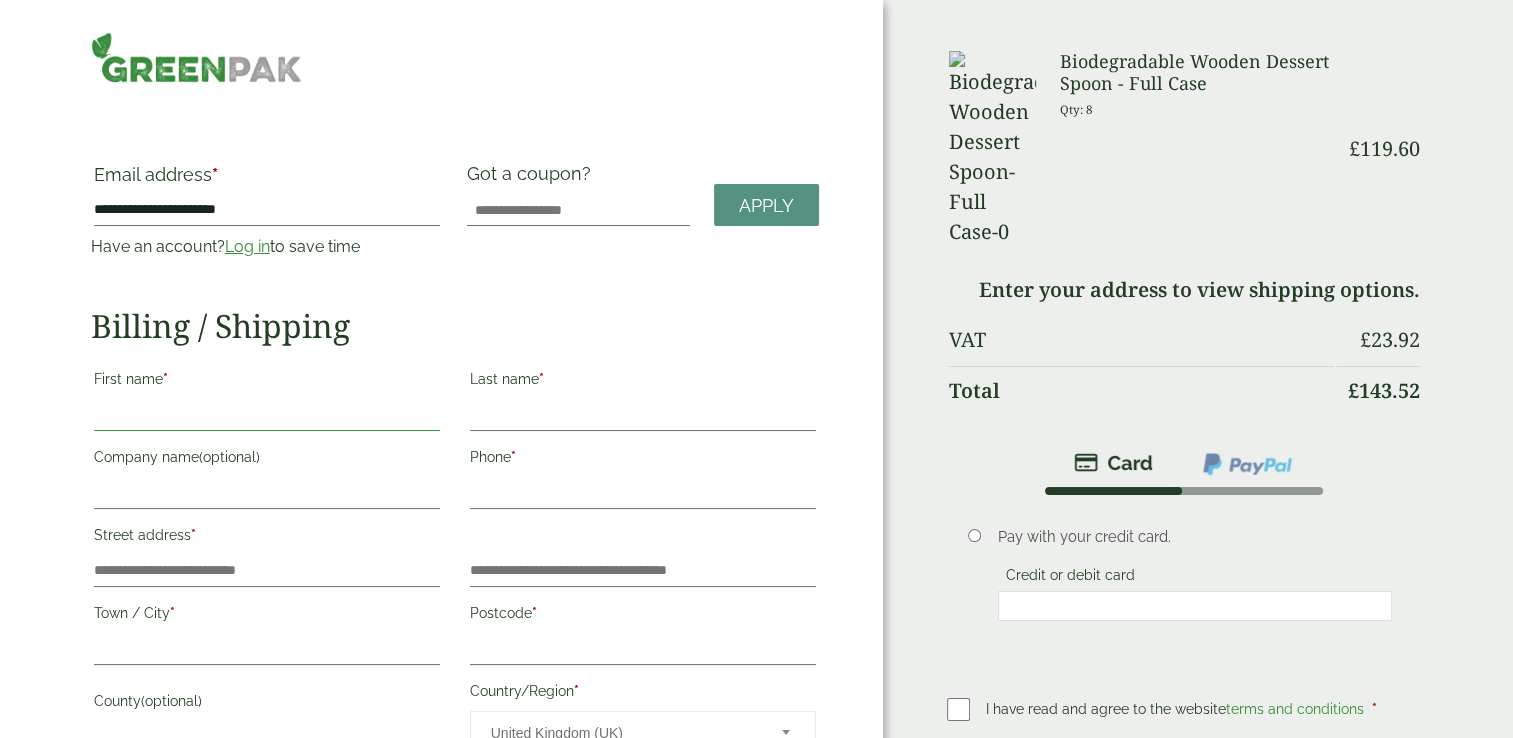 type on "*********" 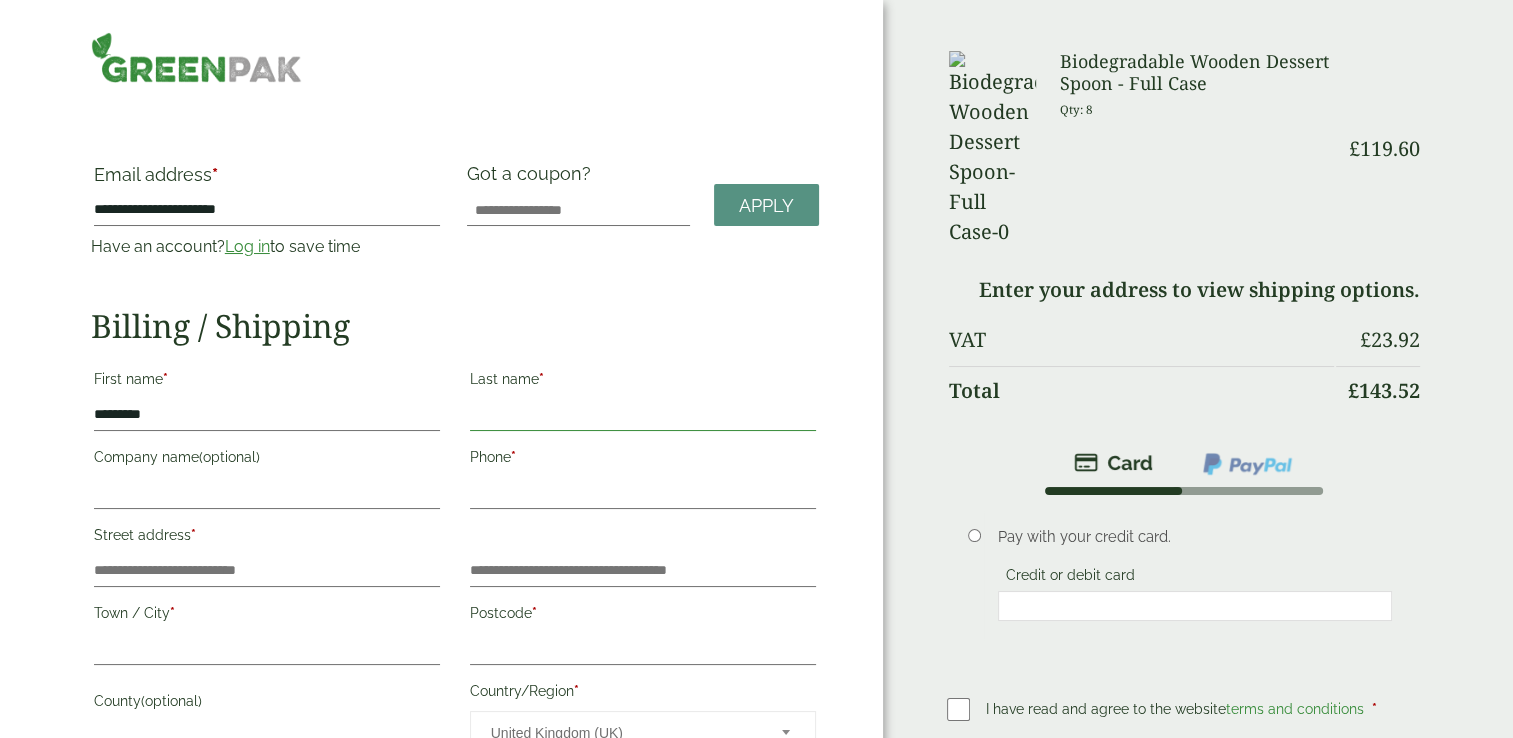 type on "***" 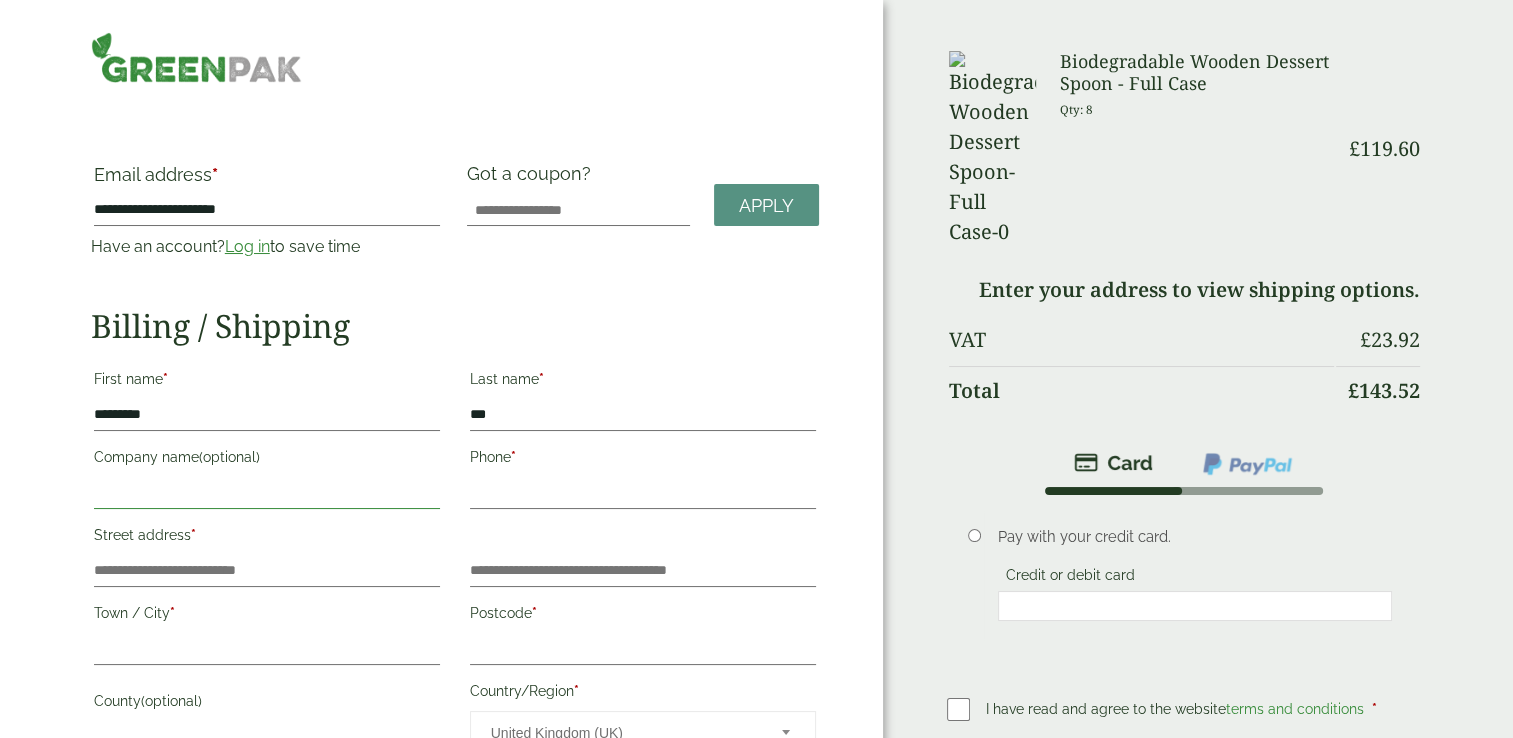 type on "**********" 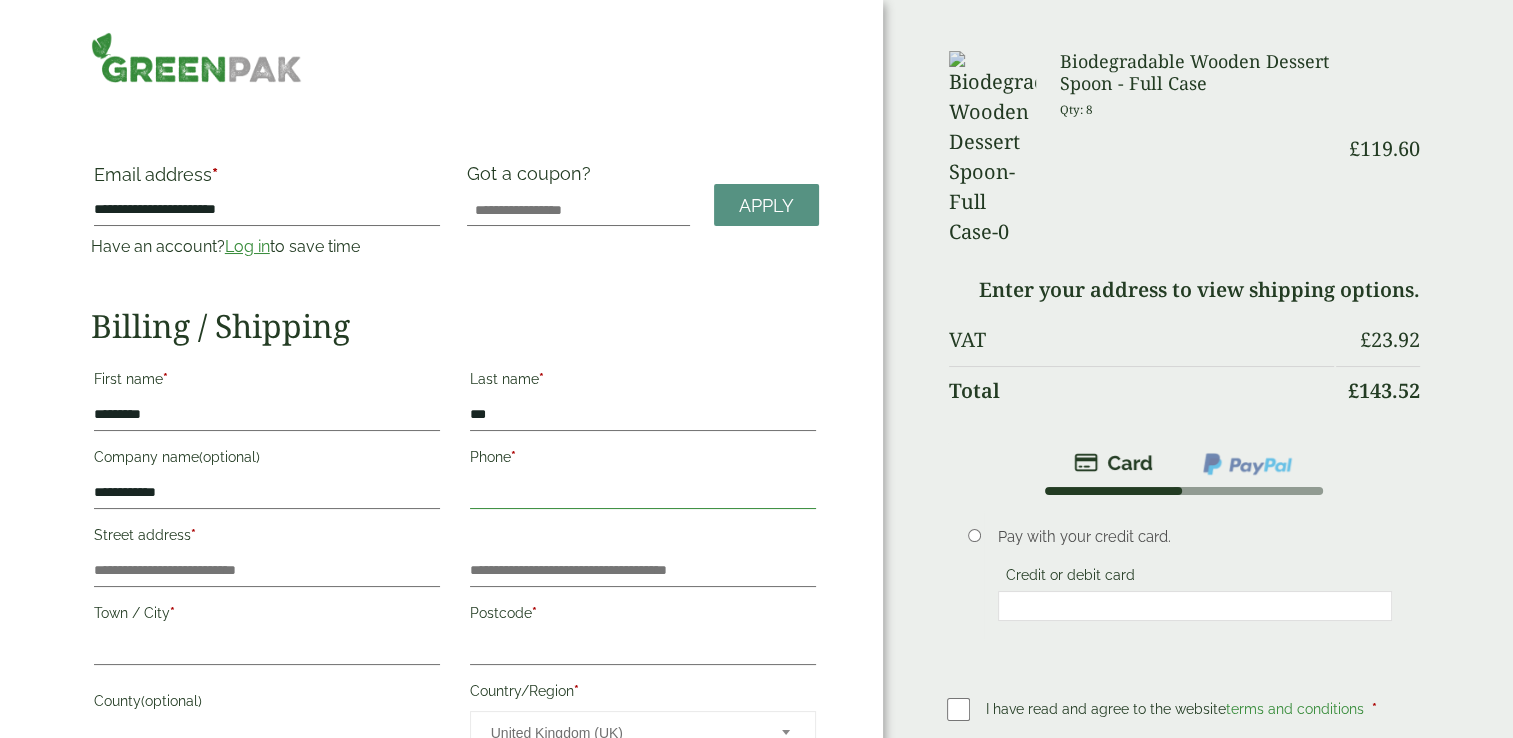 type on "**********" 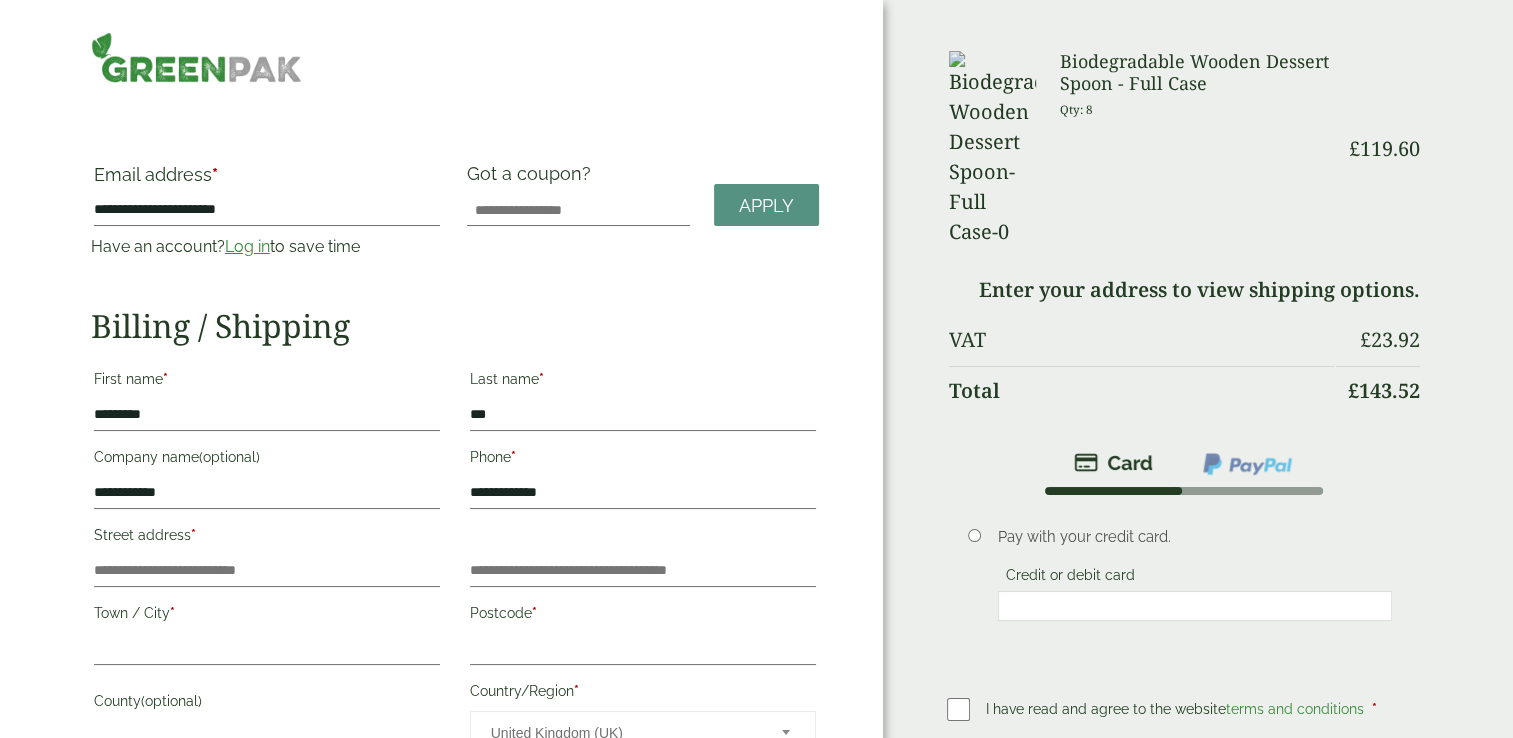 type on "**********" 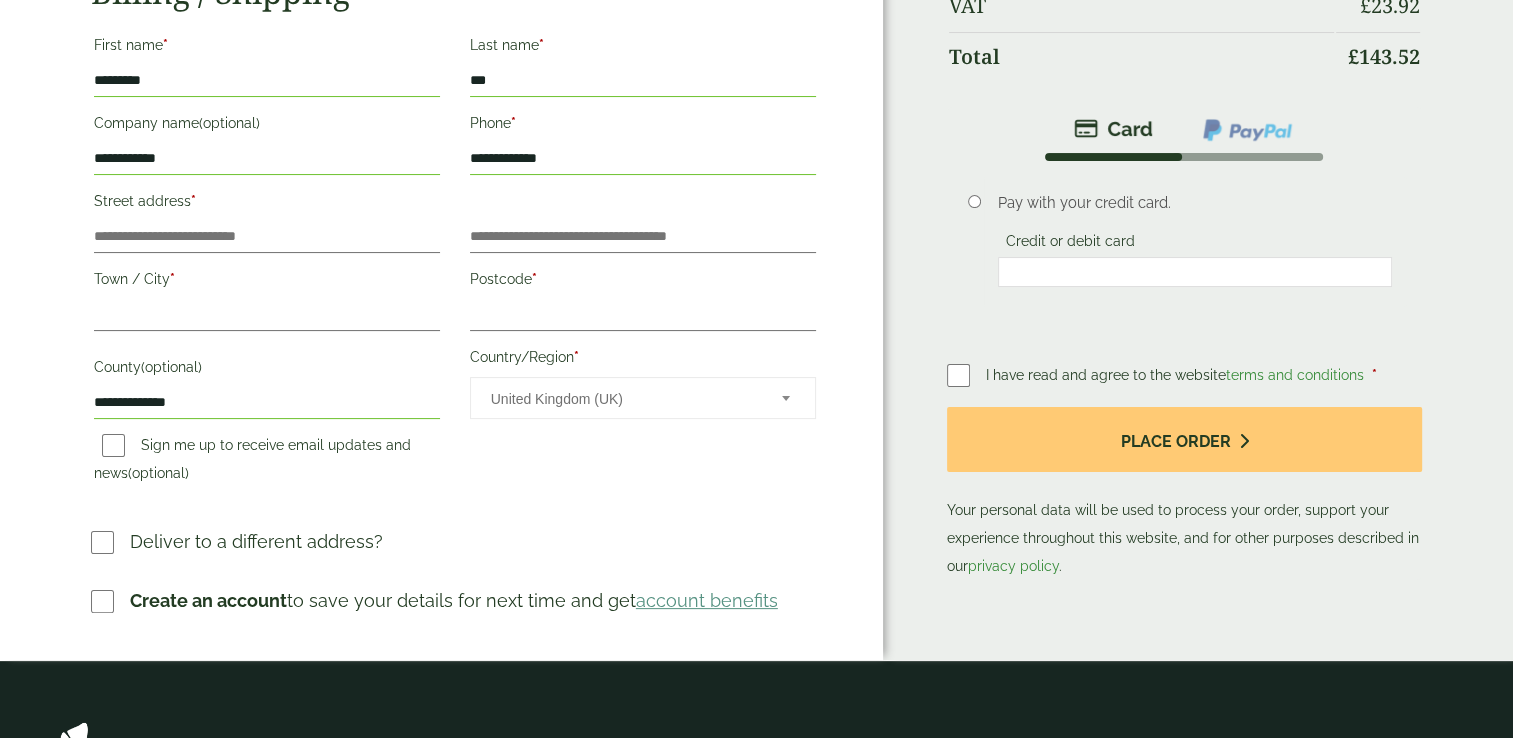 scroll, scrollTop: 335, scrollLeft: 0, axis: vertical 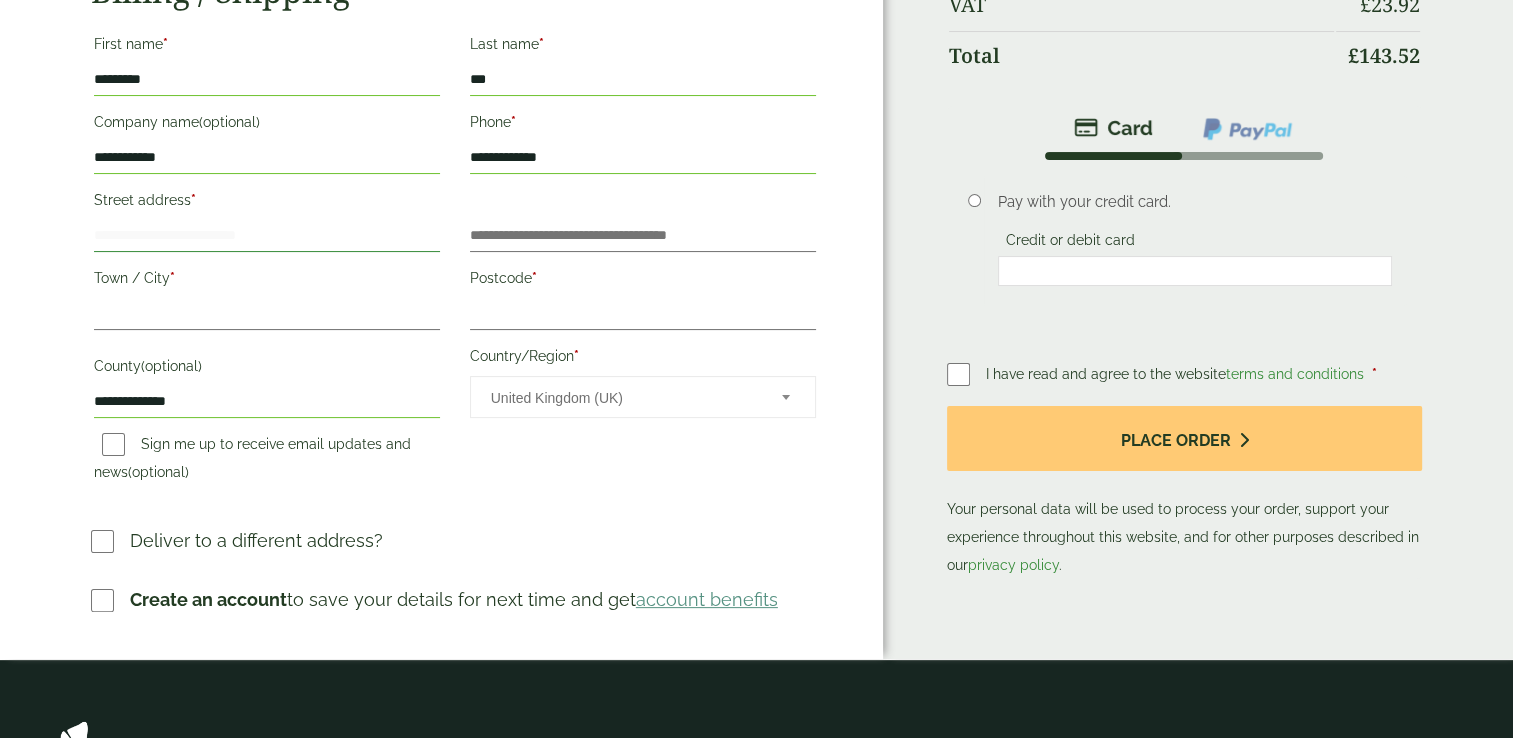 click on "Street address  *" at bounding box center (267, 236) 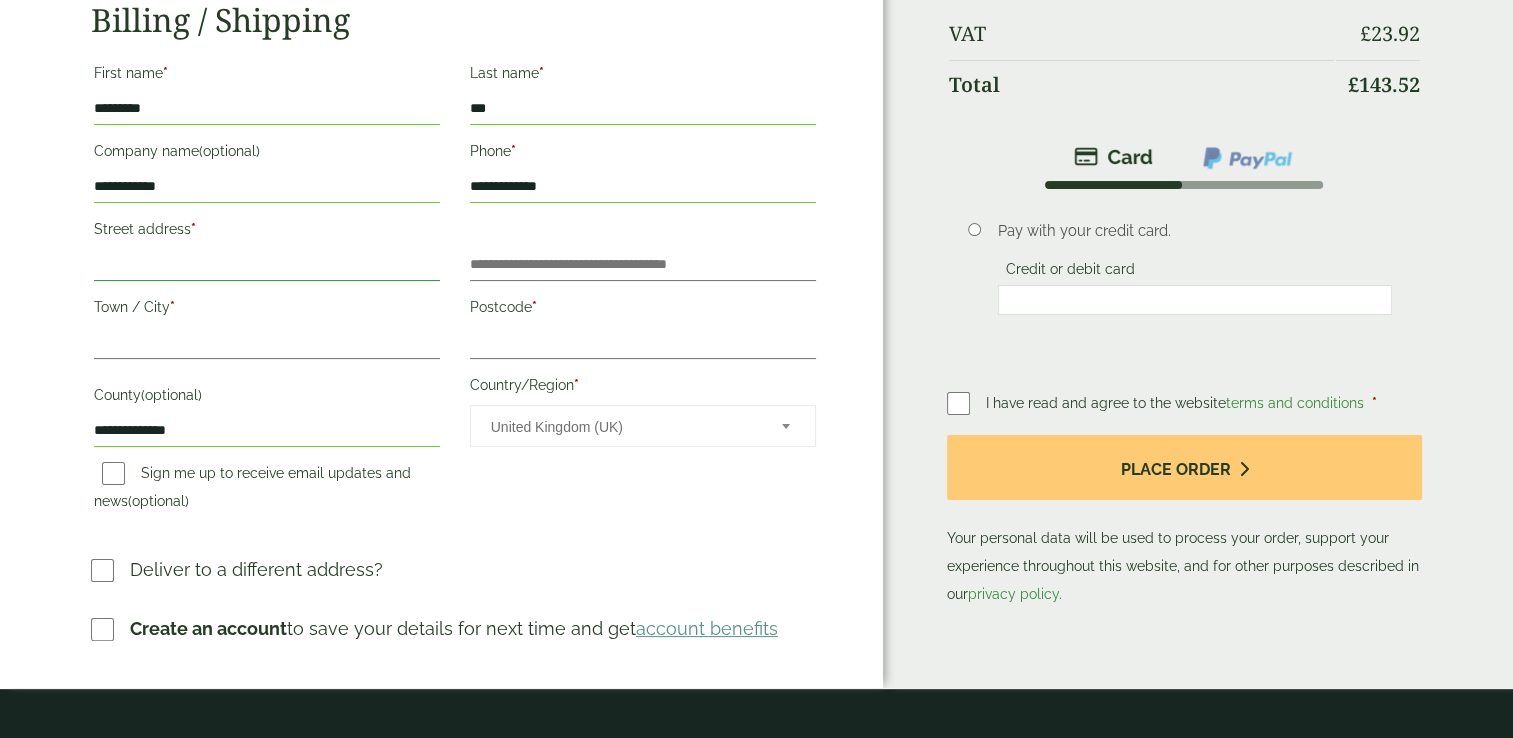 scroll, scrollTop: 252, scrollLeft: 0, axis: vertical 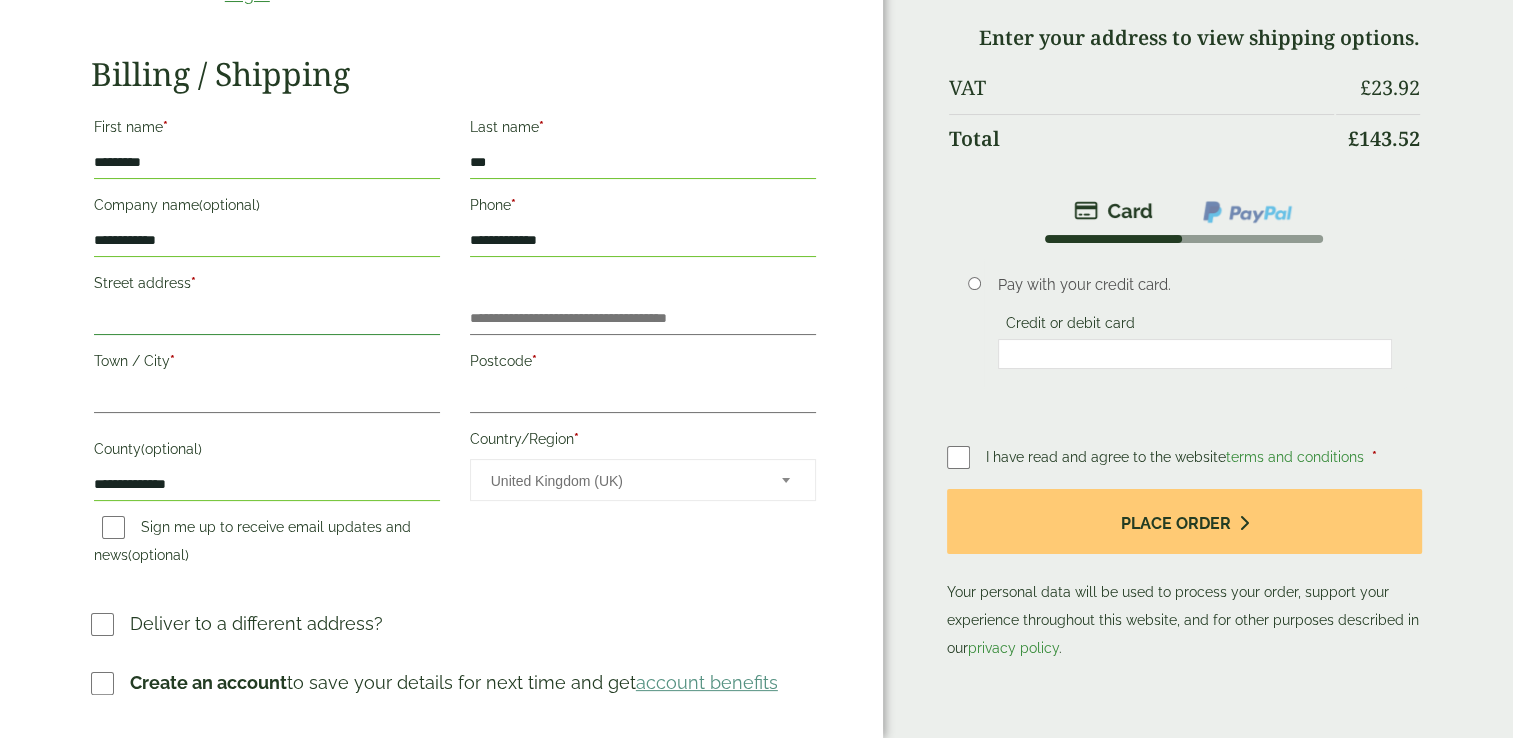 click on "Street address  *" at bounding box center (267, 319) 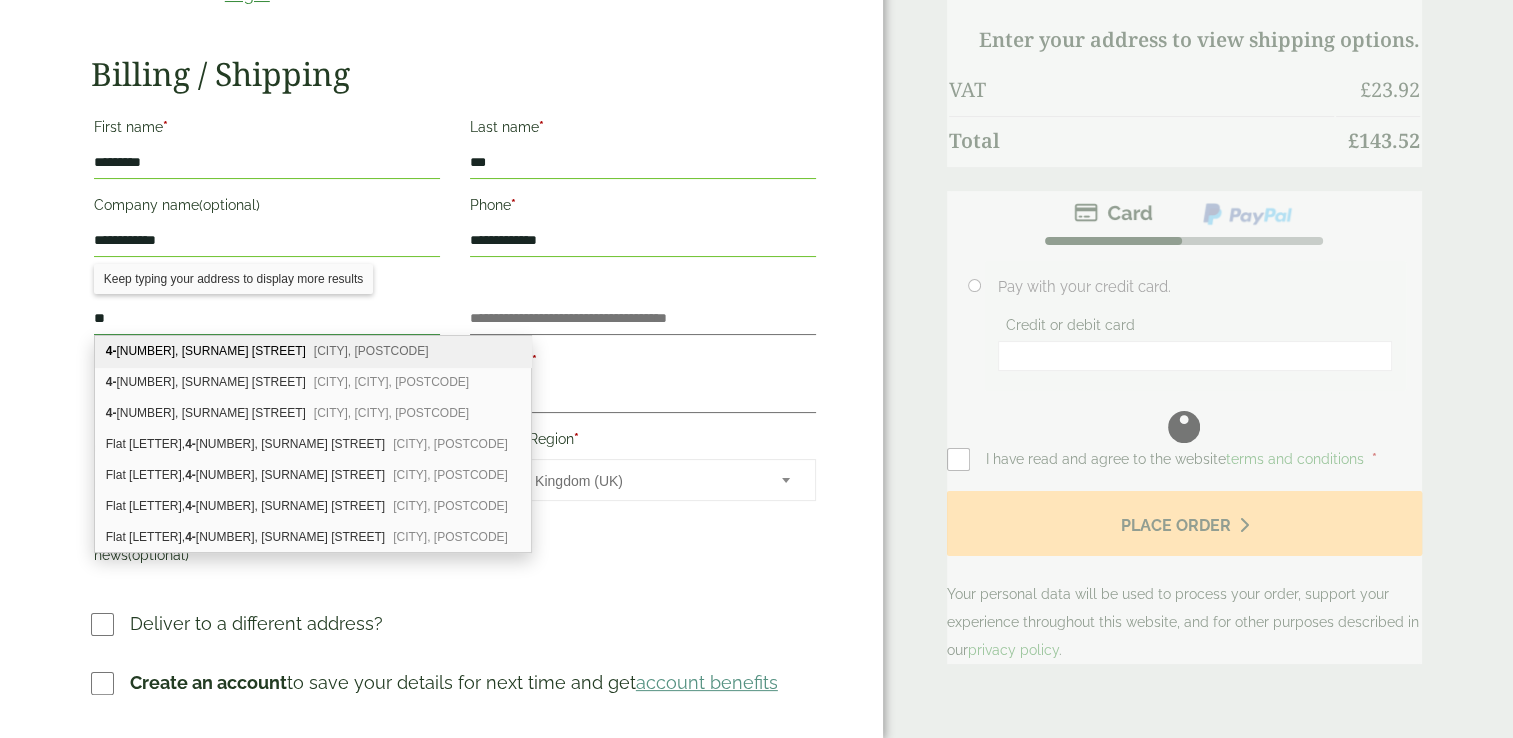 type on "**" 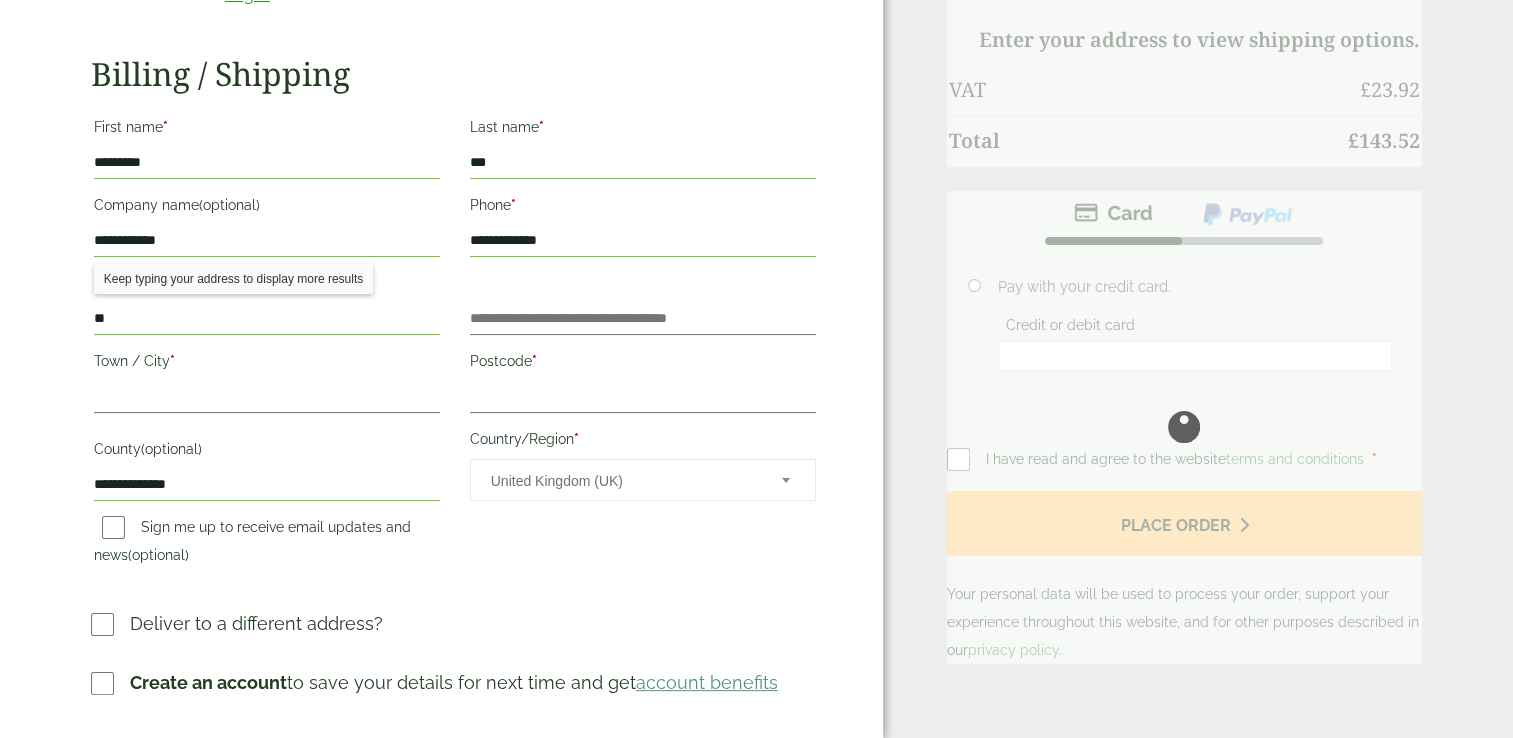 scroll, scrollTop: 0, scrollLeft: 0, axis: both 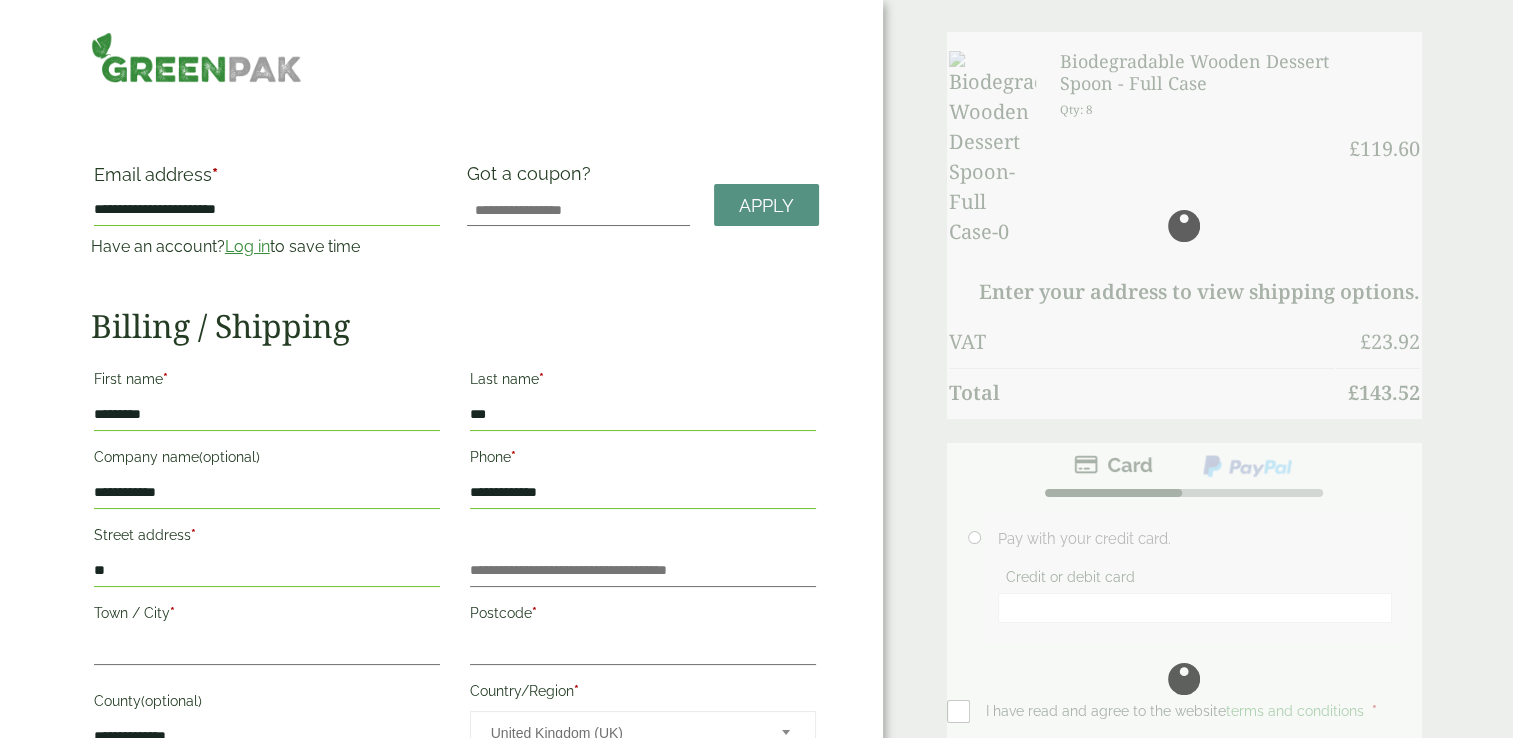 click on "**" at bounding box center (267, 571) 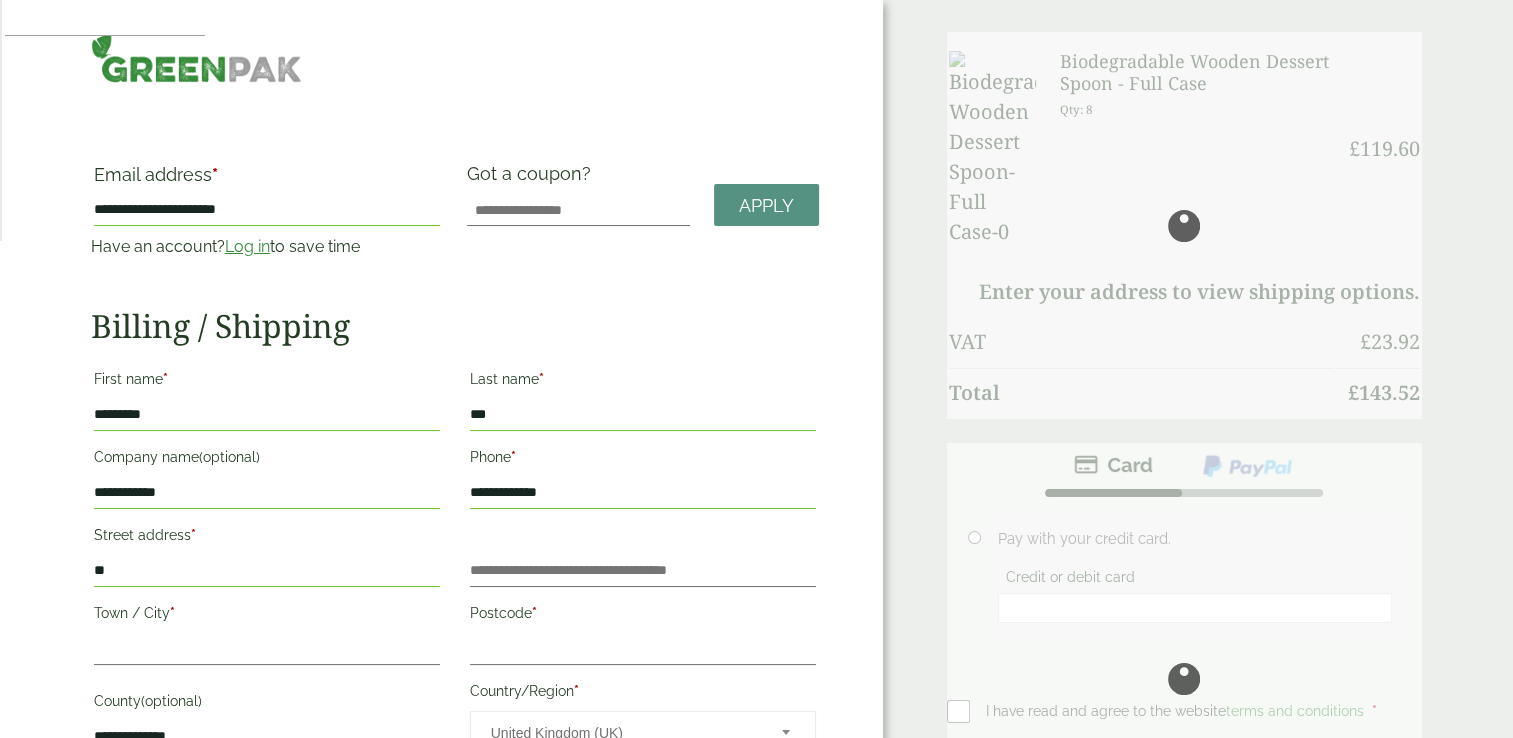 type 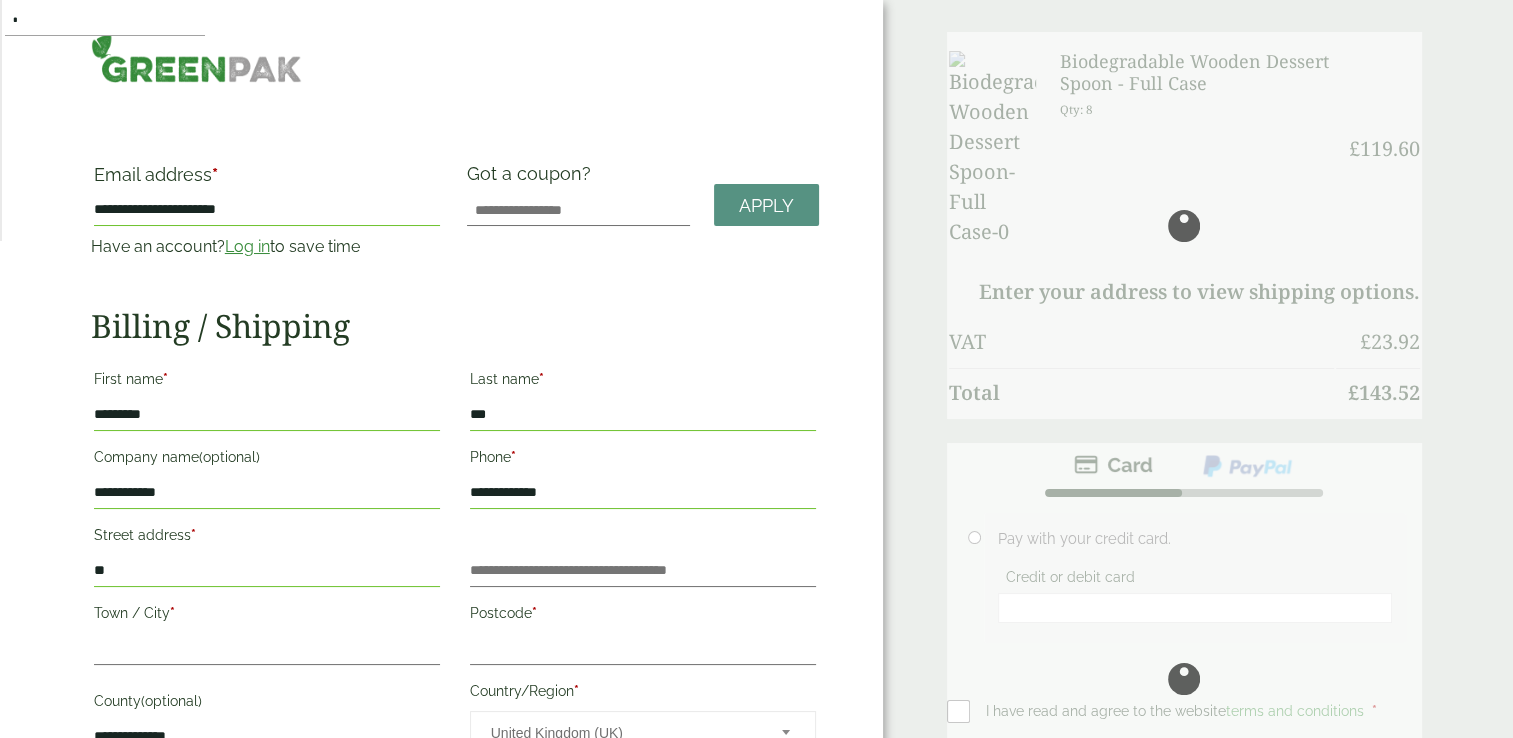 scroll, scrollTop: 2560, scrollLeft: 0, axis: vertical 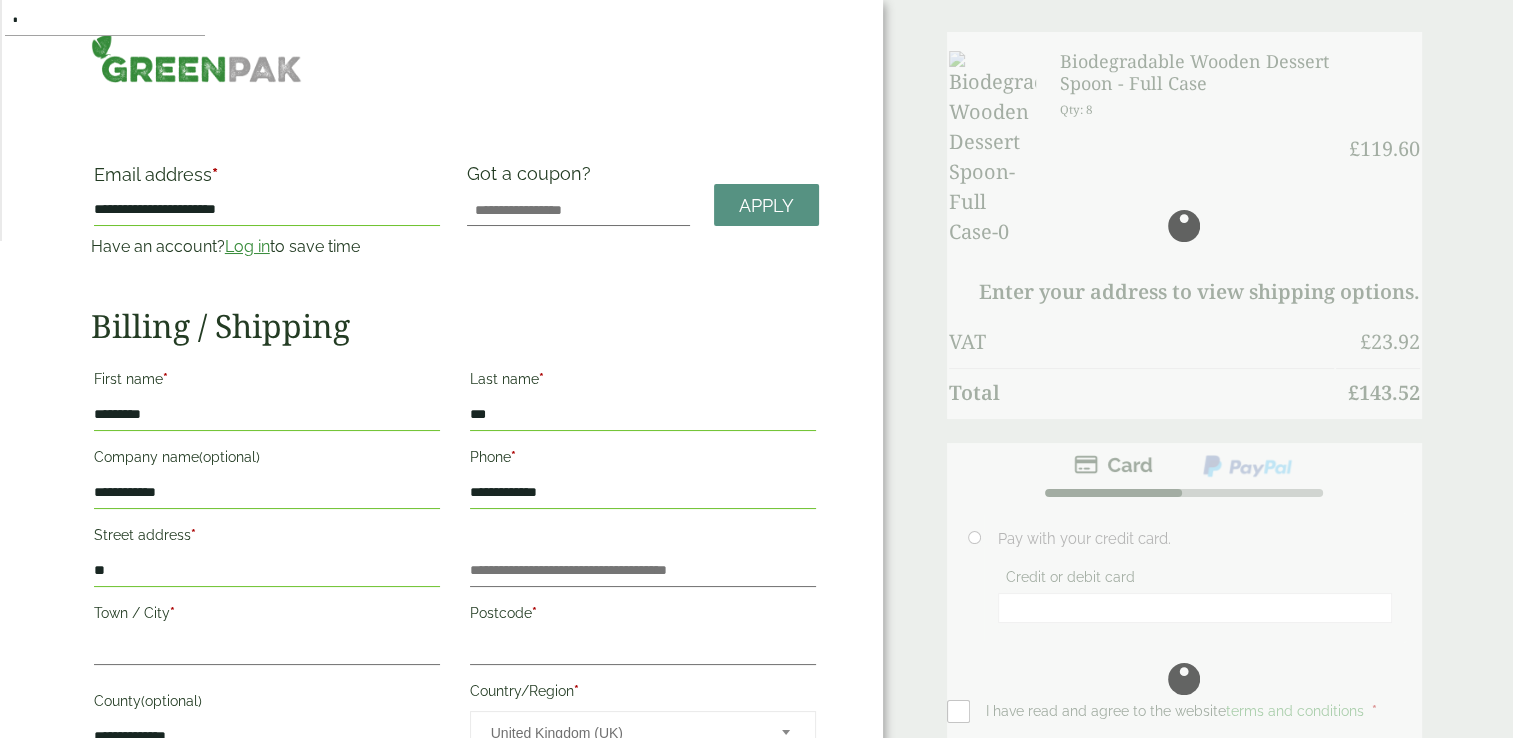 type on "*" 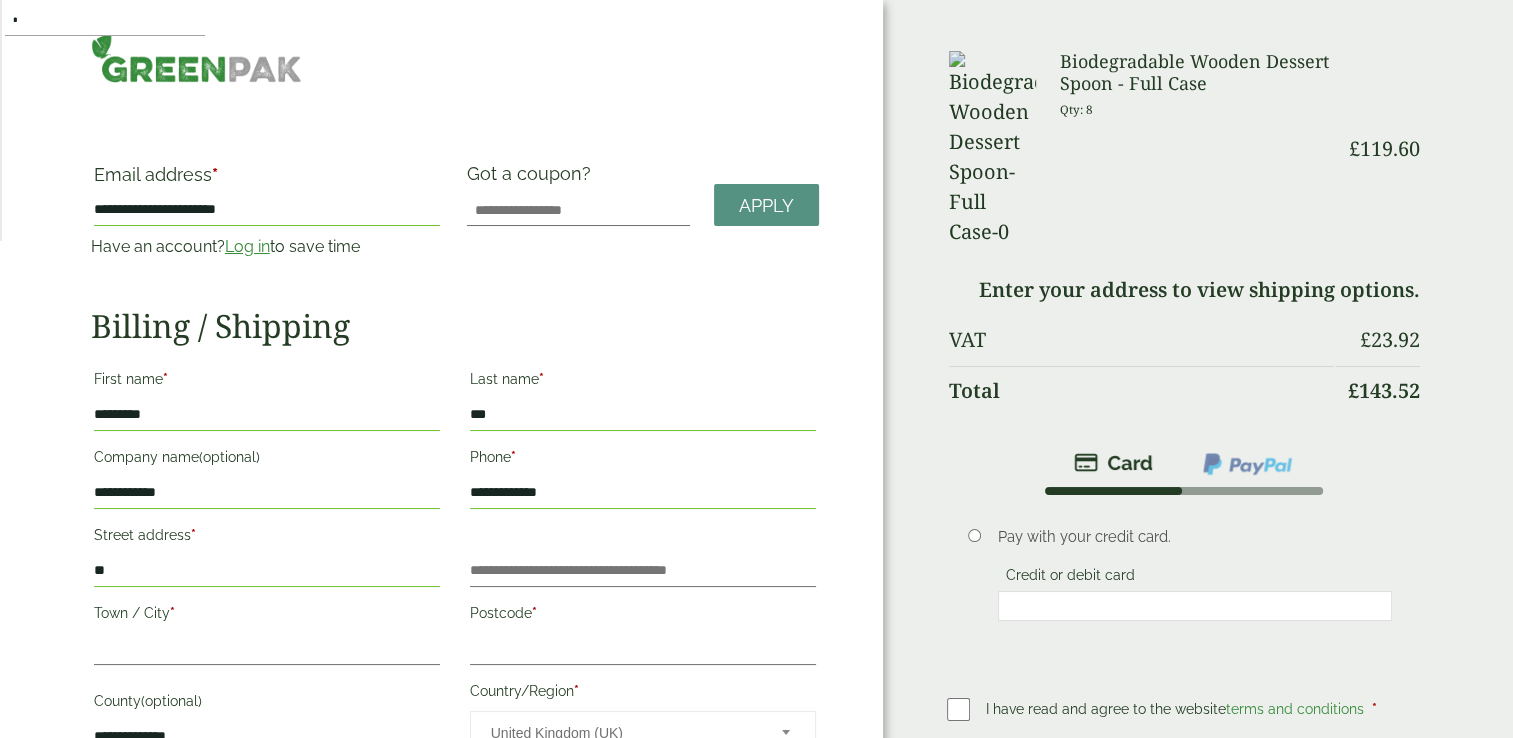 type 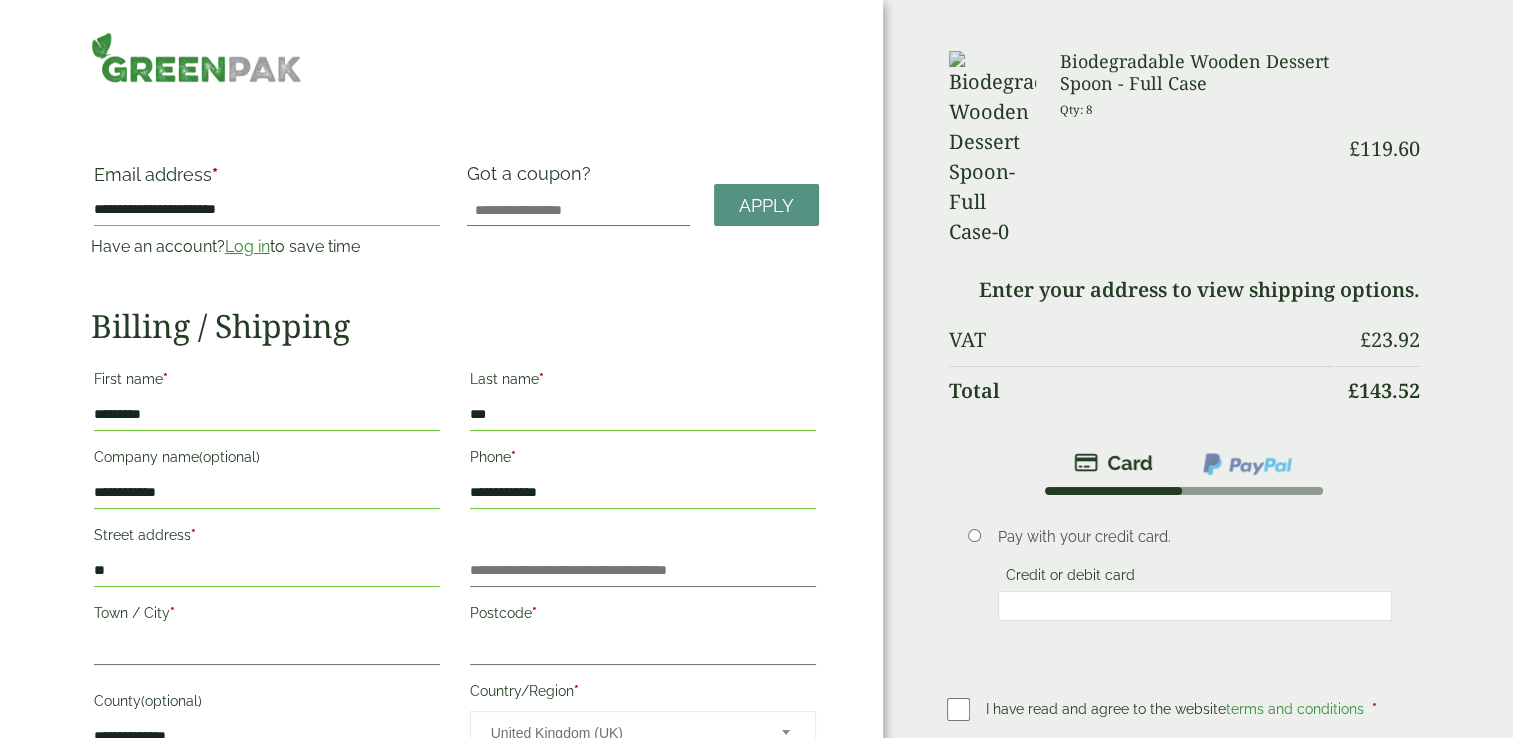 click on "**" at bounding box center [267, 571] 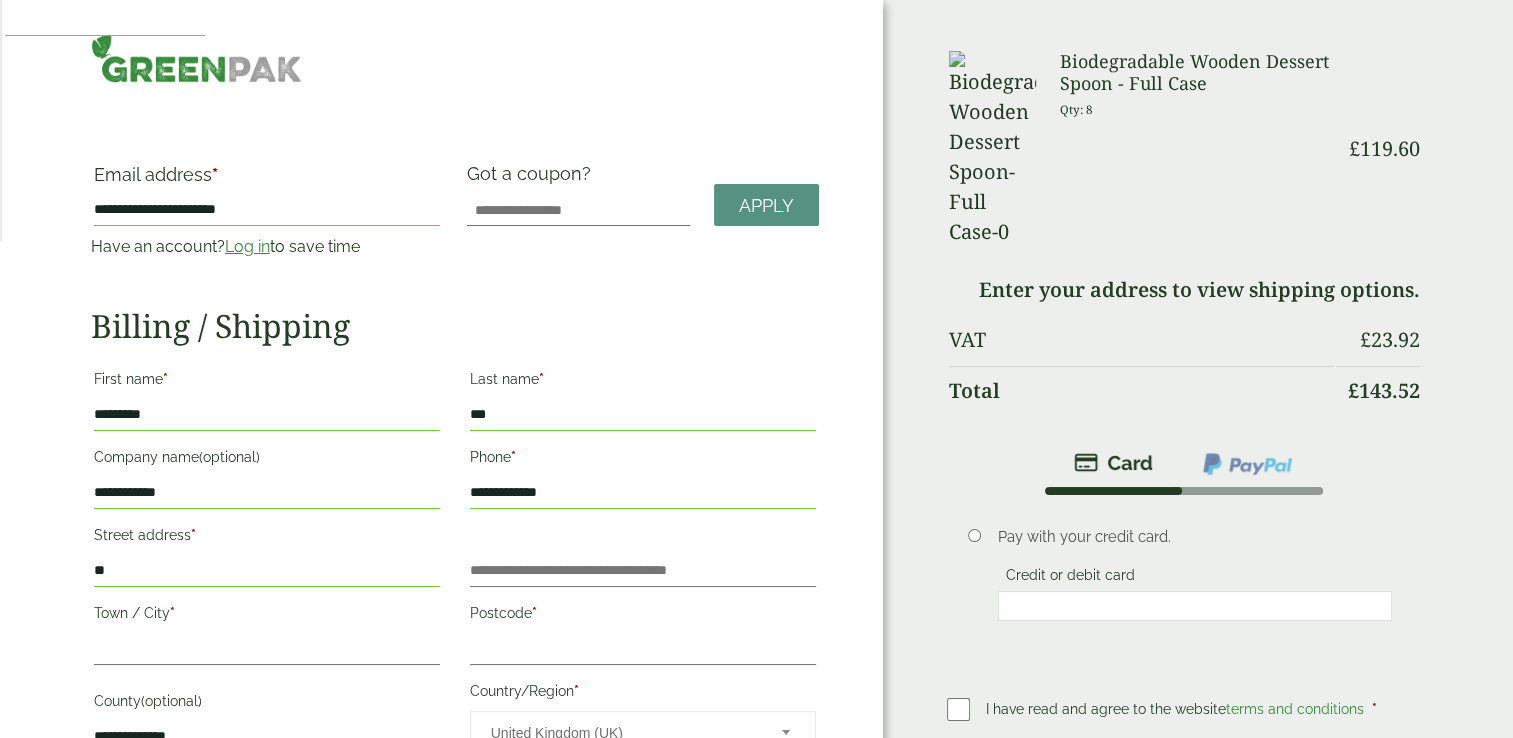 scroll, scrollTop: 7392, scrollLeft: 0, axis: vertical 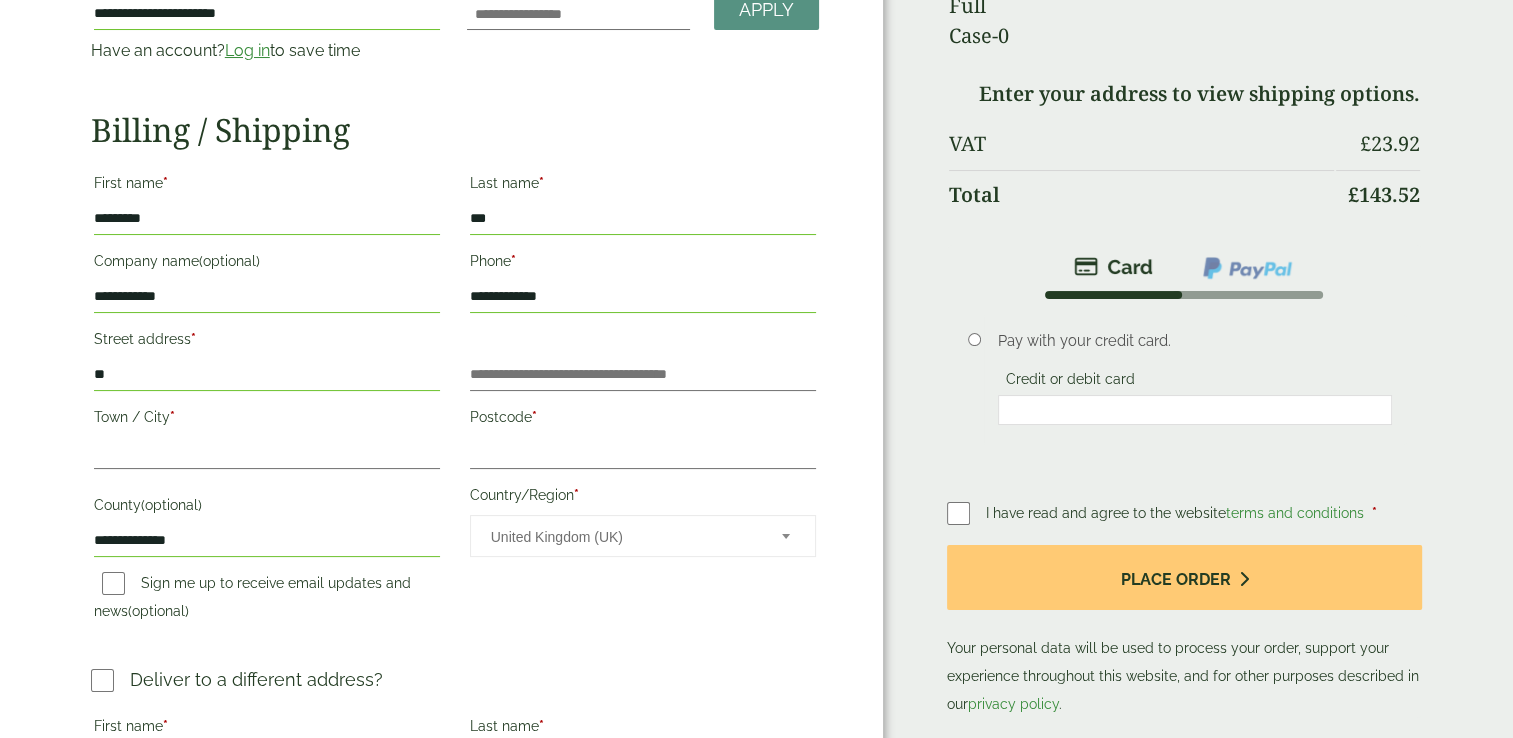 click on "**" at bounding box center (267, 375) 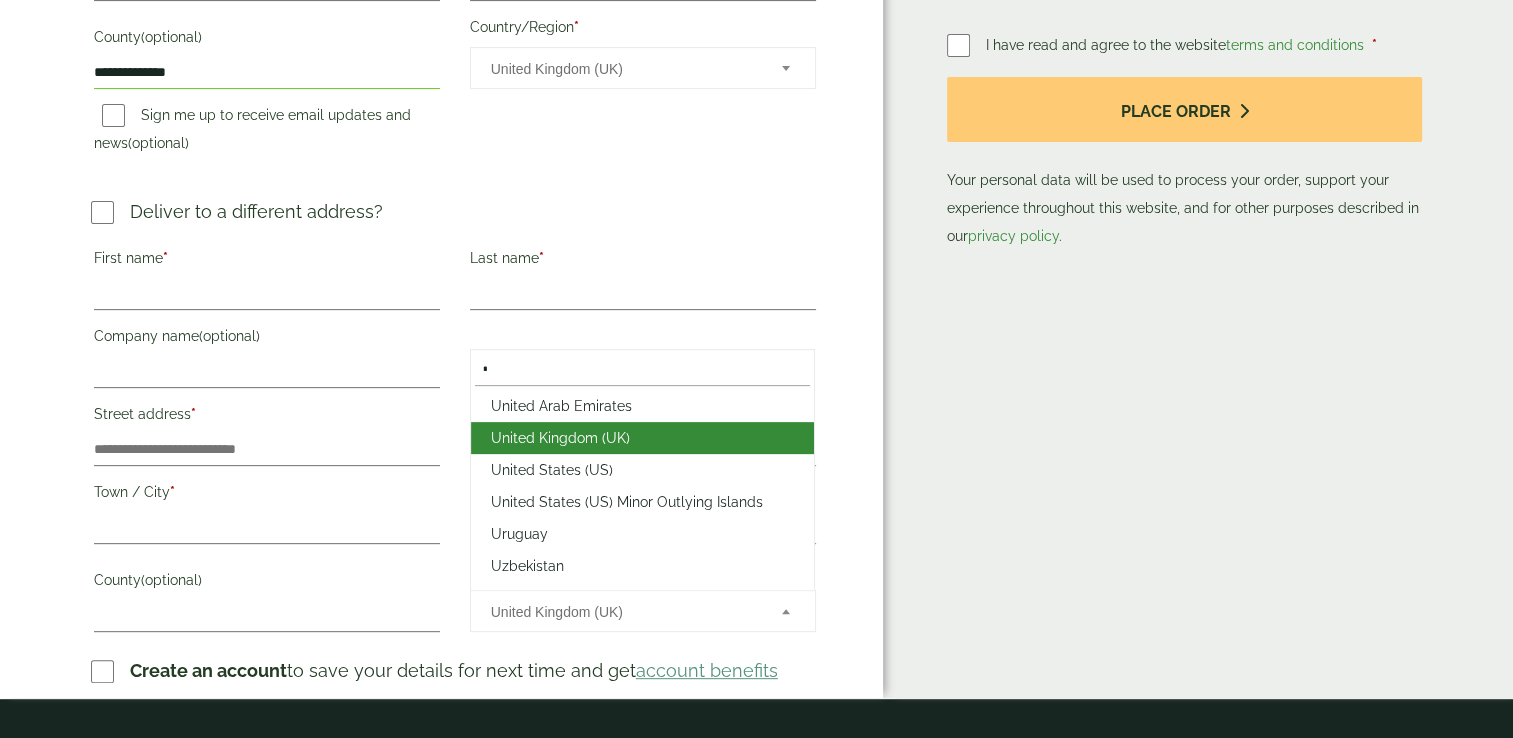 scroll, scrollTop: 2560, scrollLeft: 0, axis: vertical 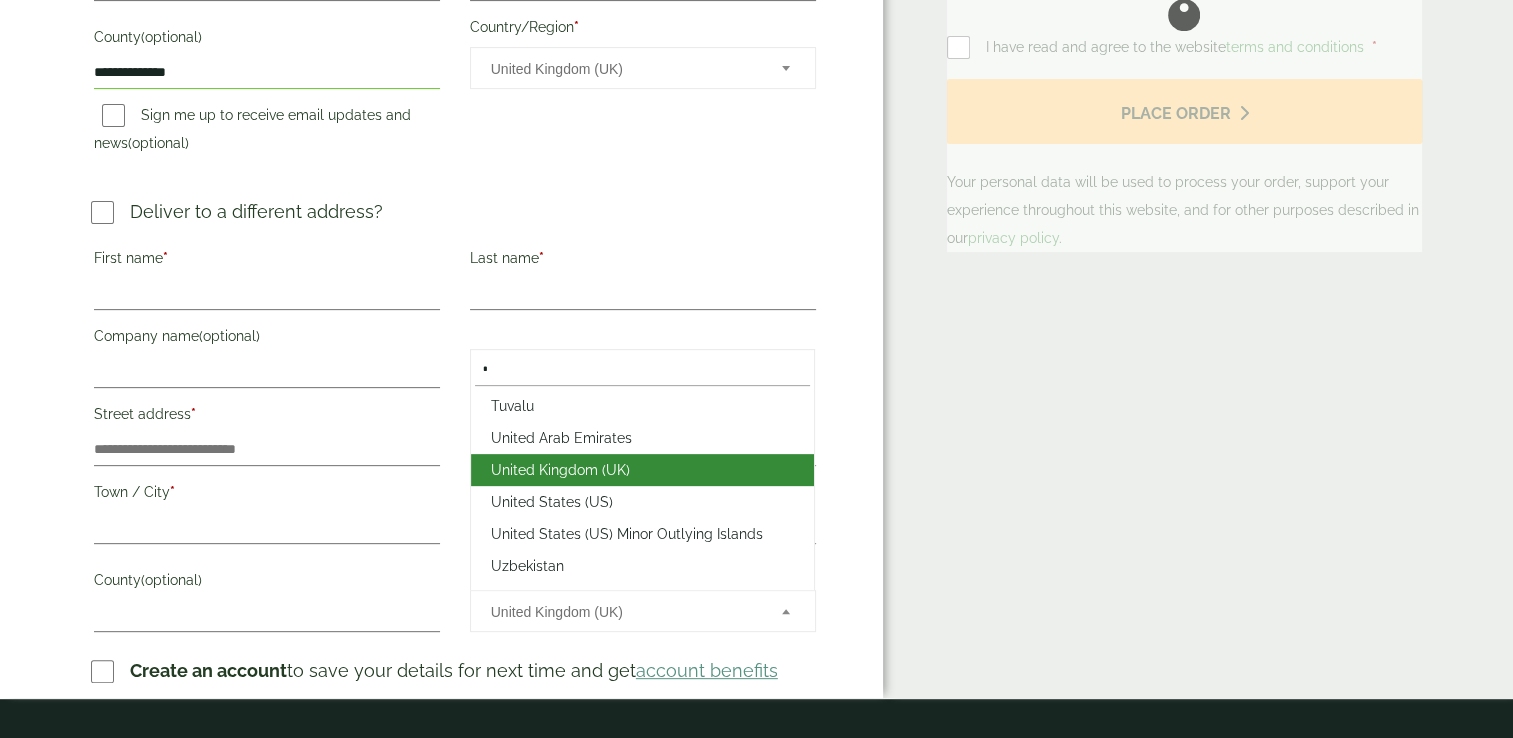 type on "*" 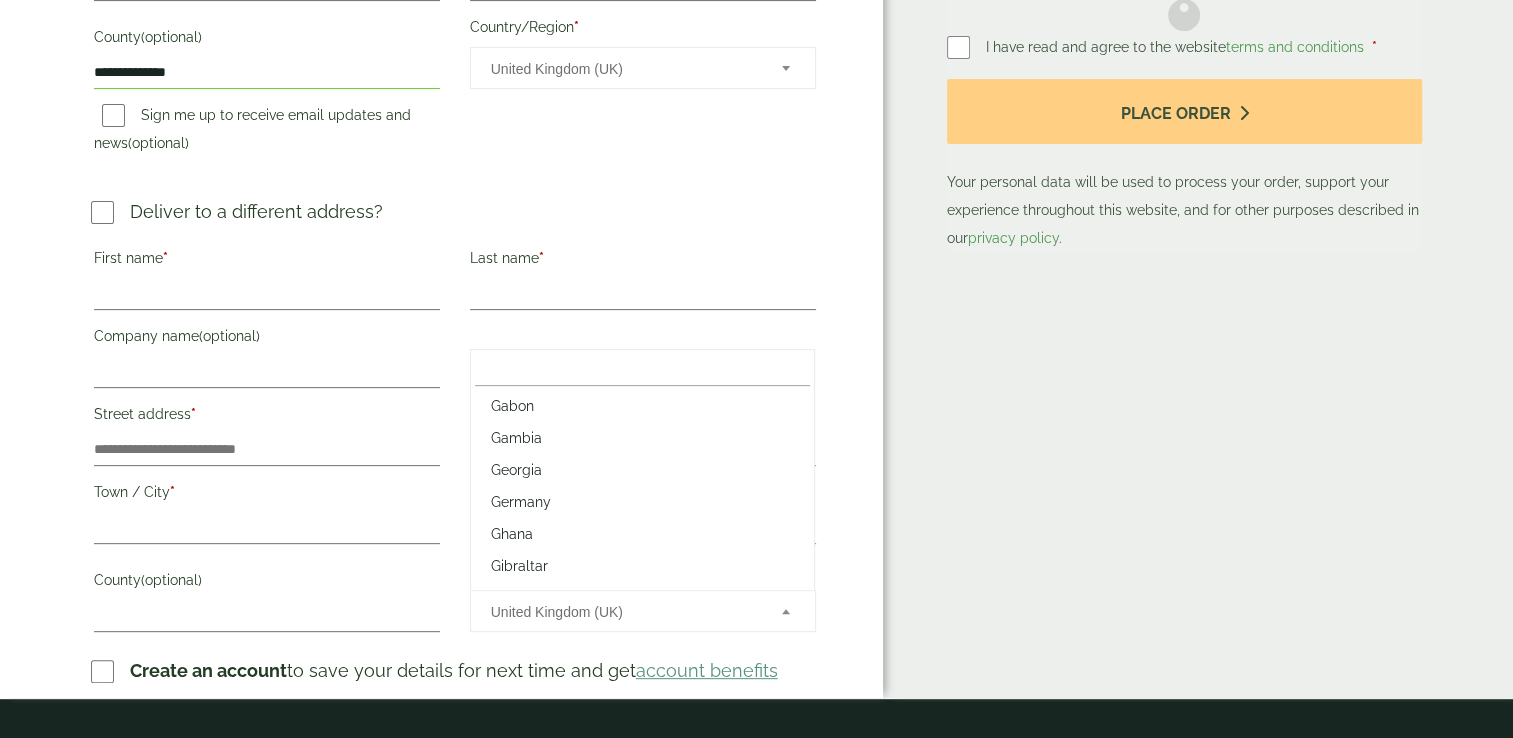 scroll, scrollTop: 7392, scrollLeft: 0, axis: vertical 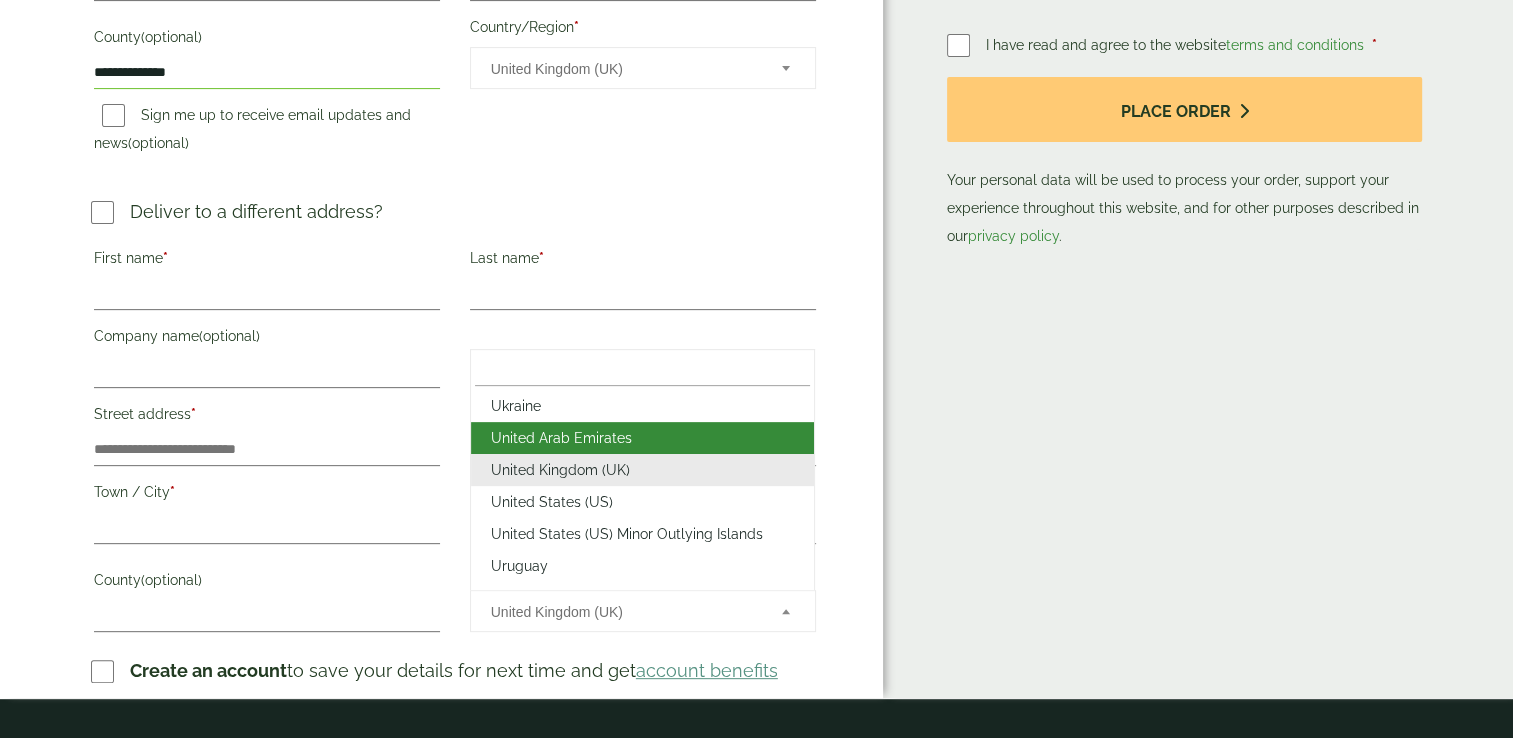 type 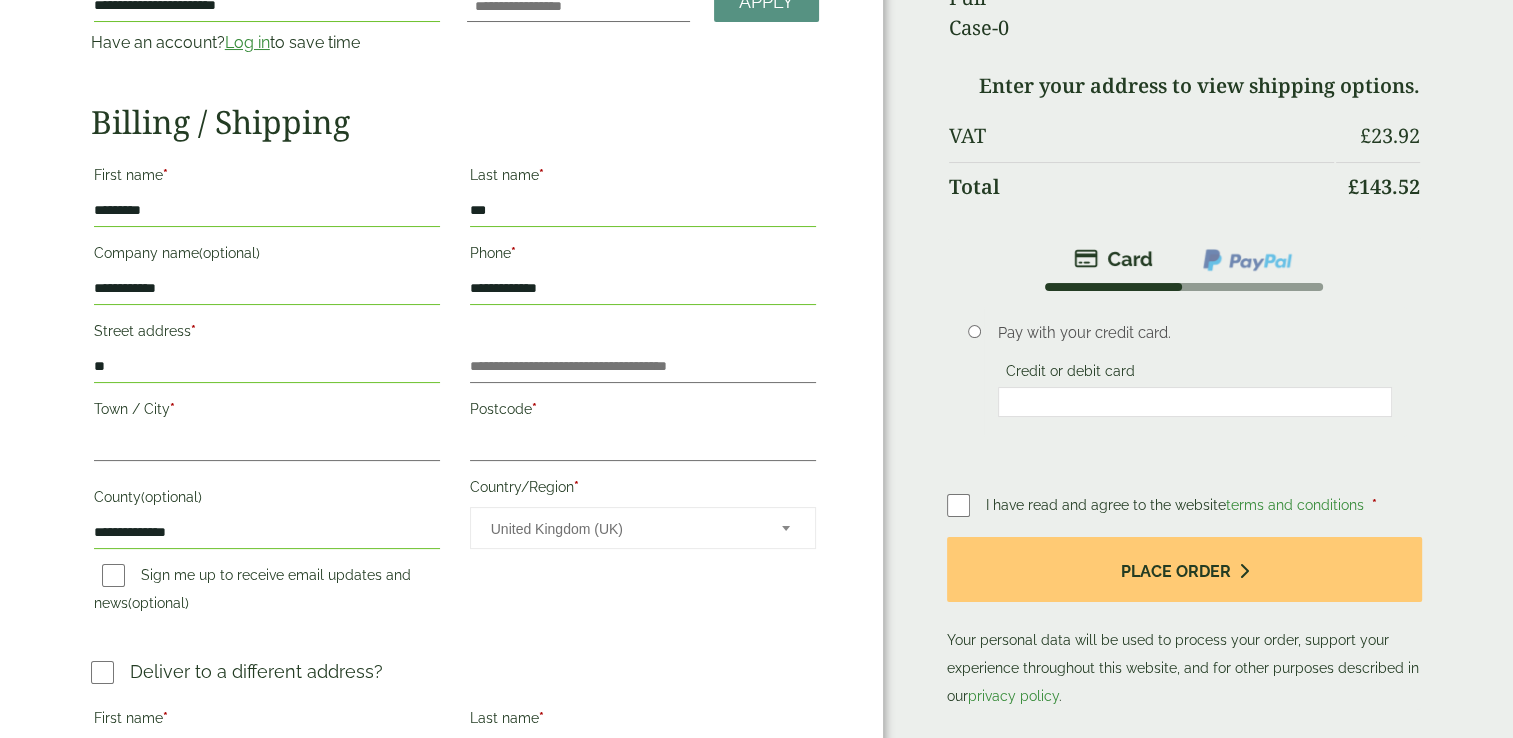 scroll, scrollTop: 204, scrollLeft: 0, axis: vertical 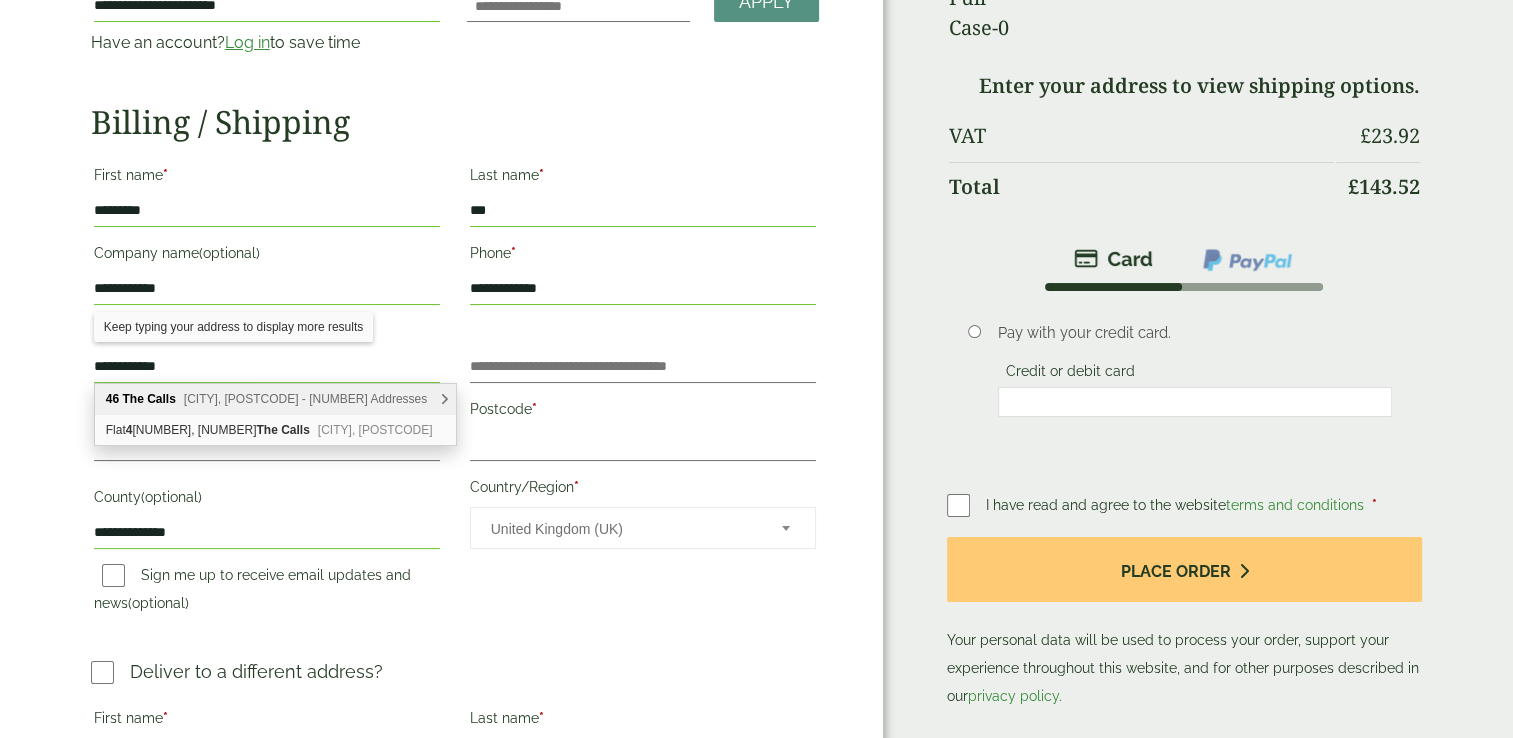 click on "[CITY], [POSTCODE] - [NUMBER] Addresses" at bounding box center (305, 399) 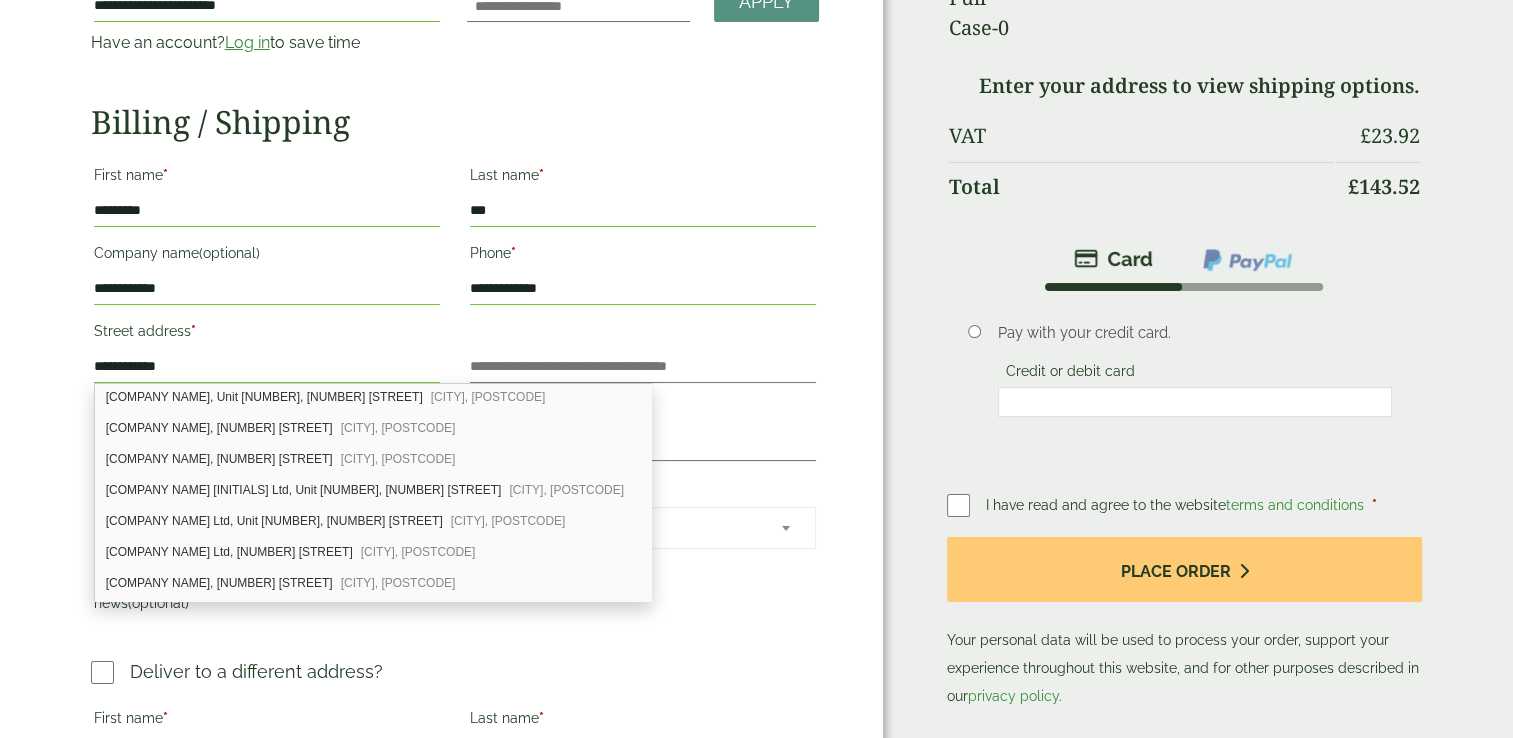 scroll, scrollTop: 280, scrollLeft: 0, axis: vertical 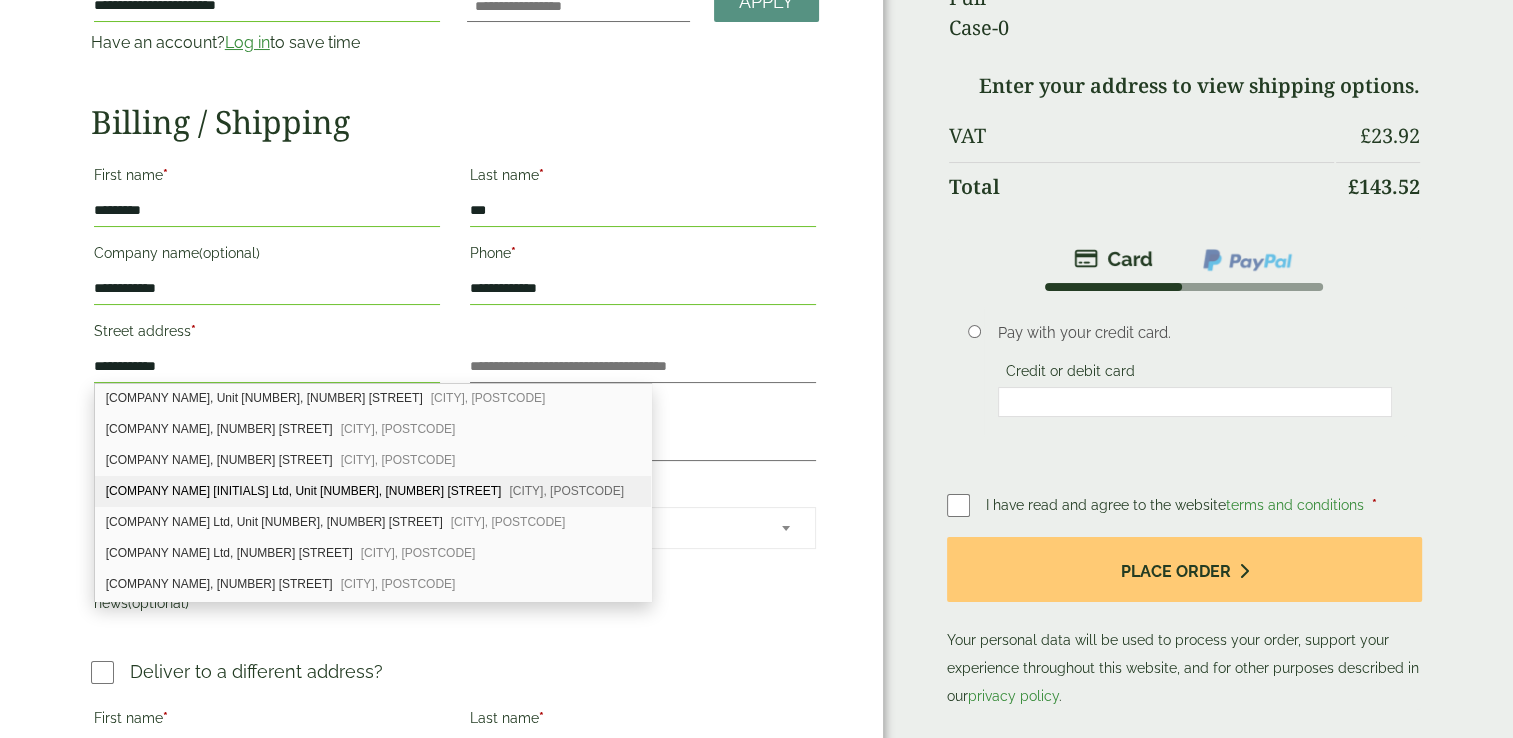click on "[COMPANY NAME] [INITIALS] Ltd, Unit [NUMBER], [NUMBER] [STREET] [CITY], [POSTCODE]" at bounding box center [373, 491] 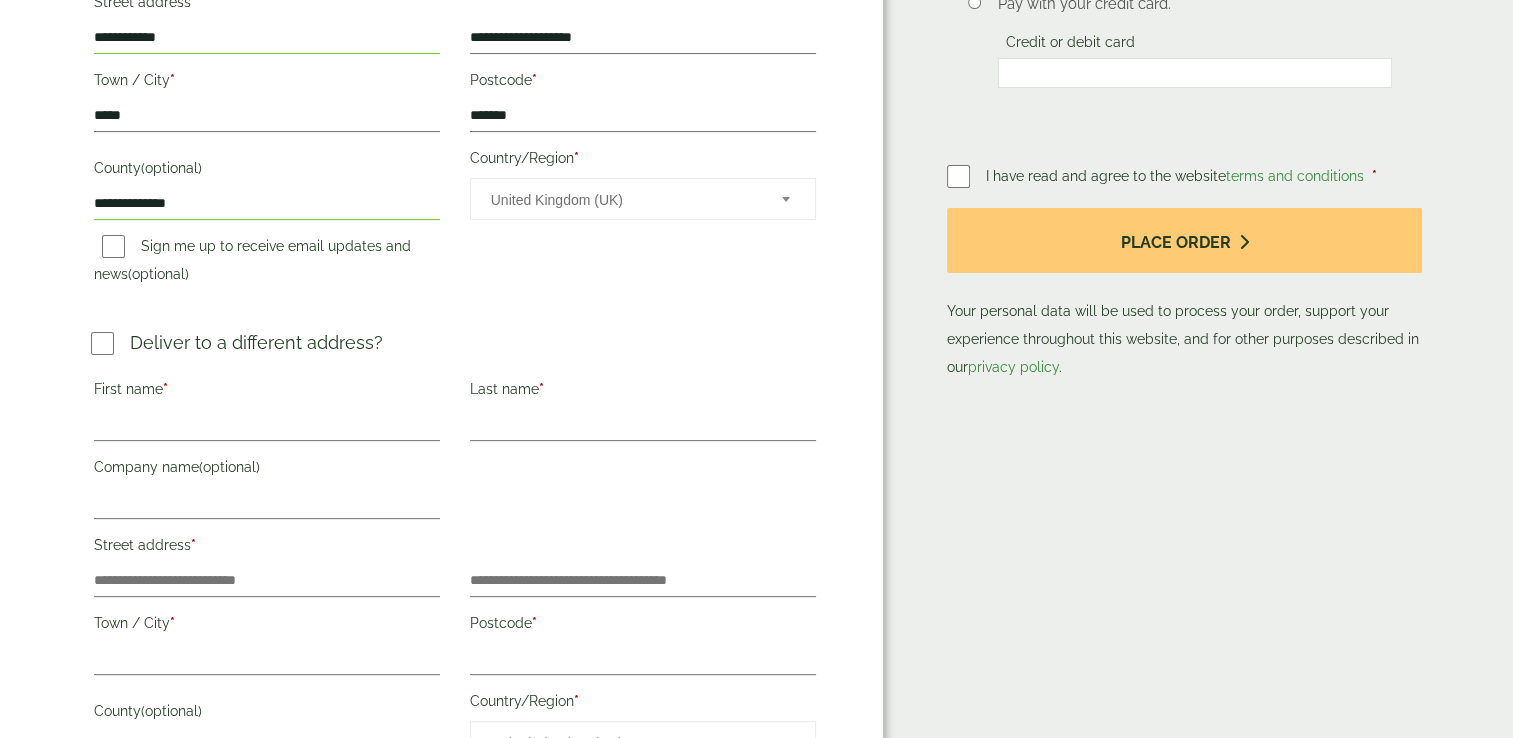 scroll, scrollTop: 560, scrollLeft: 0, axis: vertical 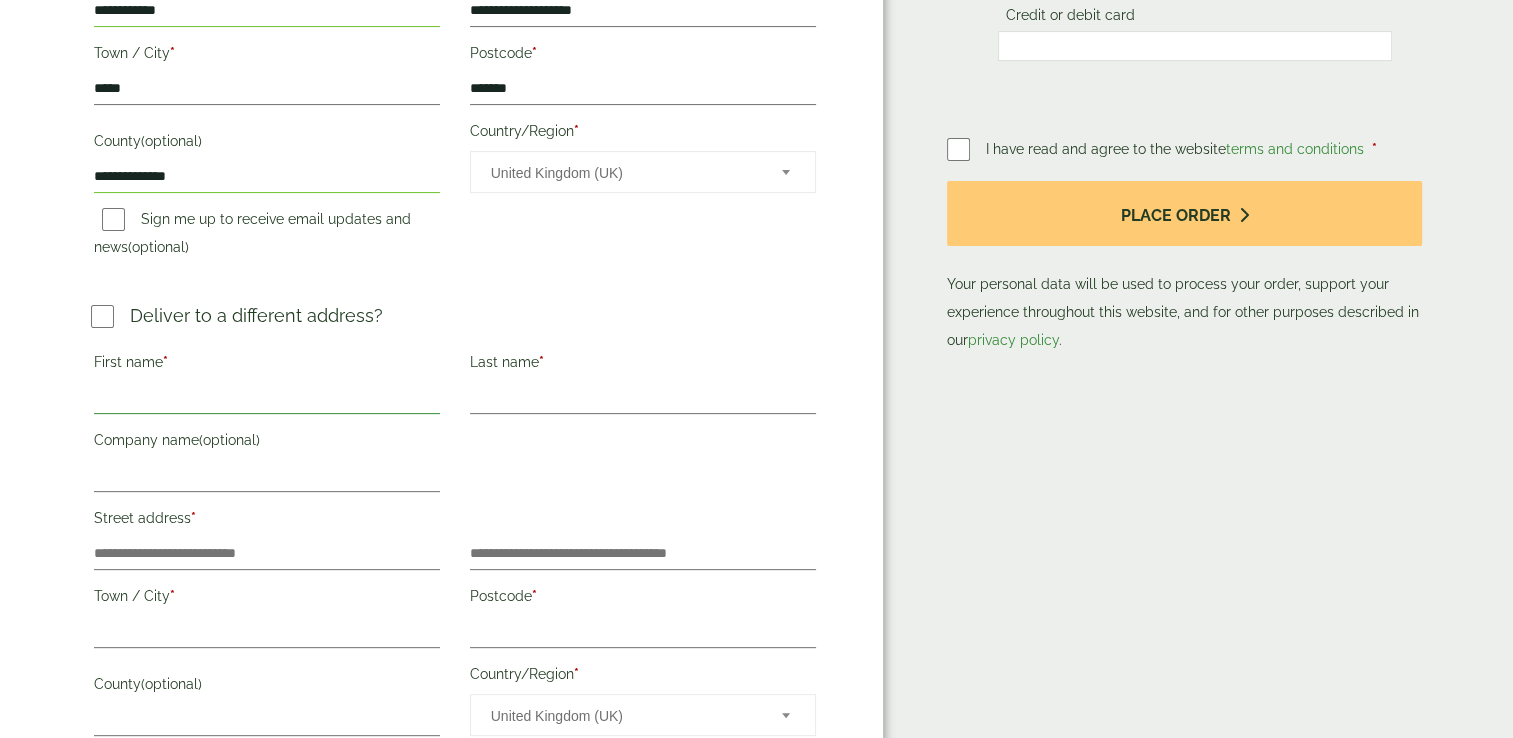 click on "First name  *" at bounding box center [267, 398] 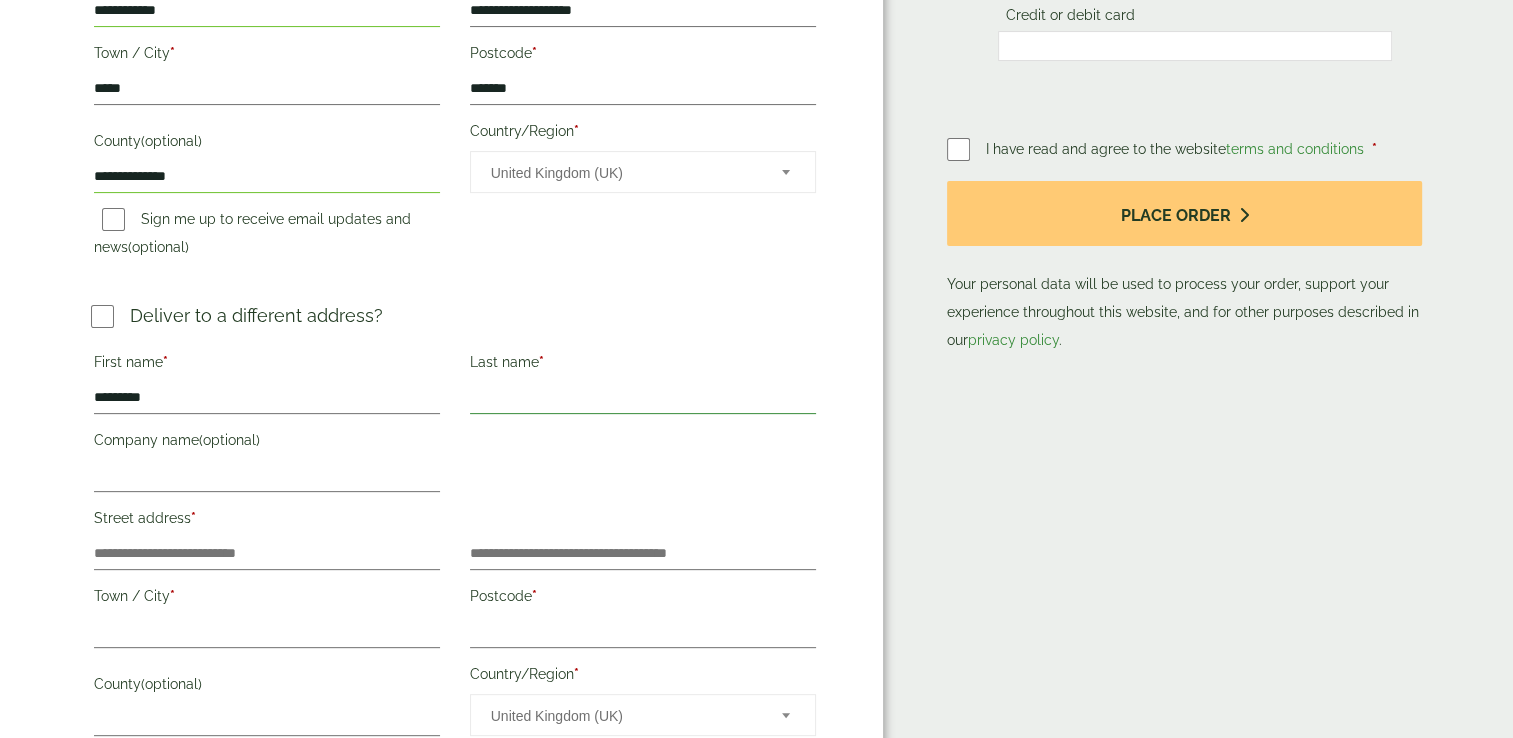 type on "****" 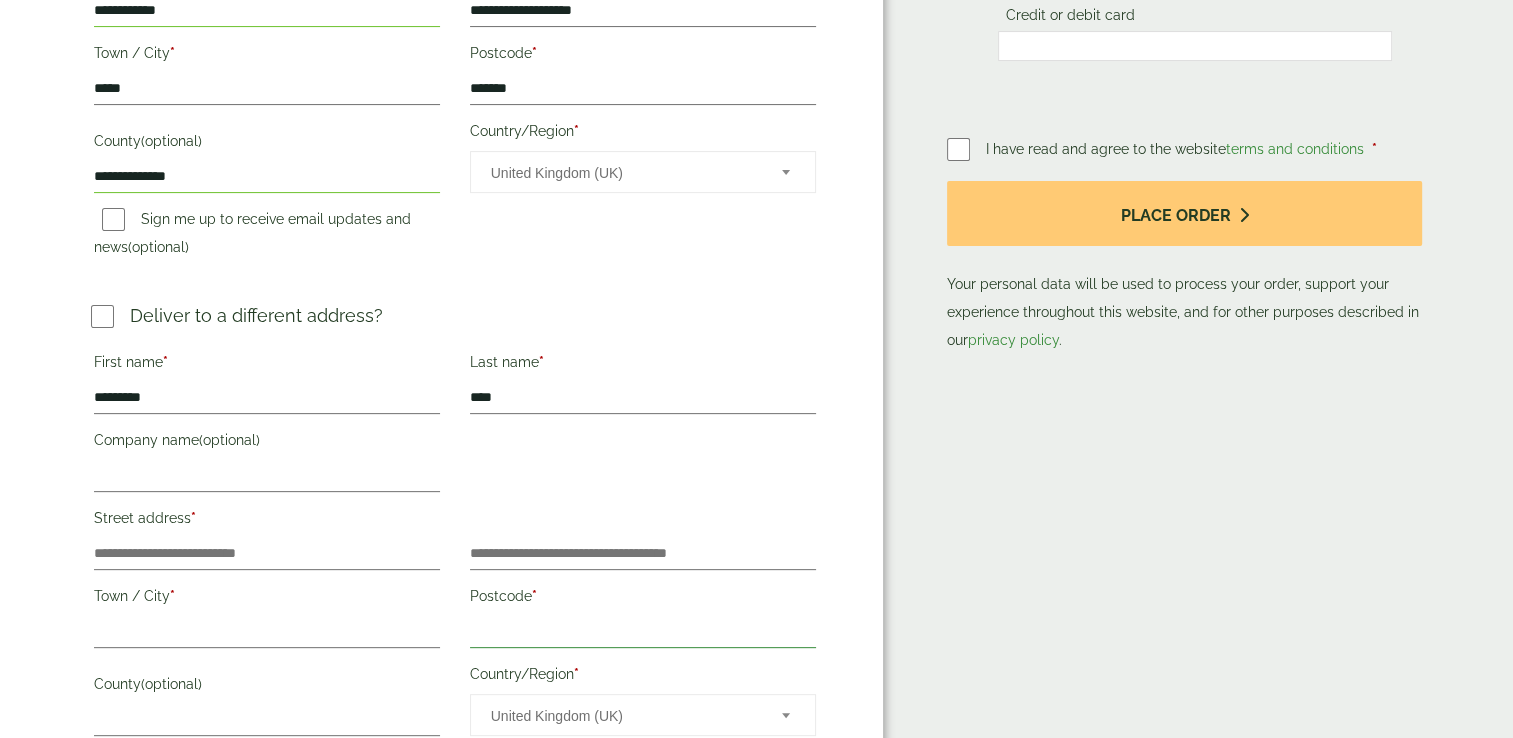 type on "*******" 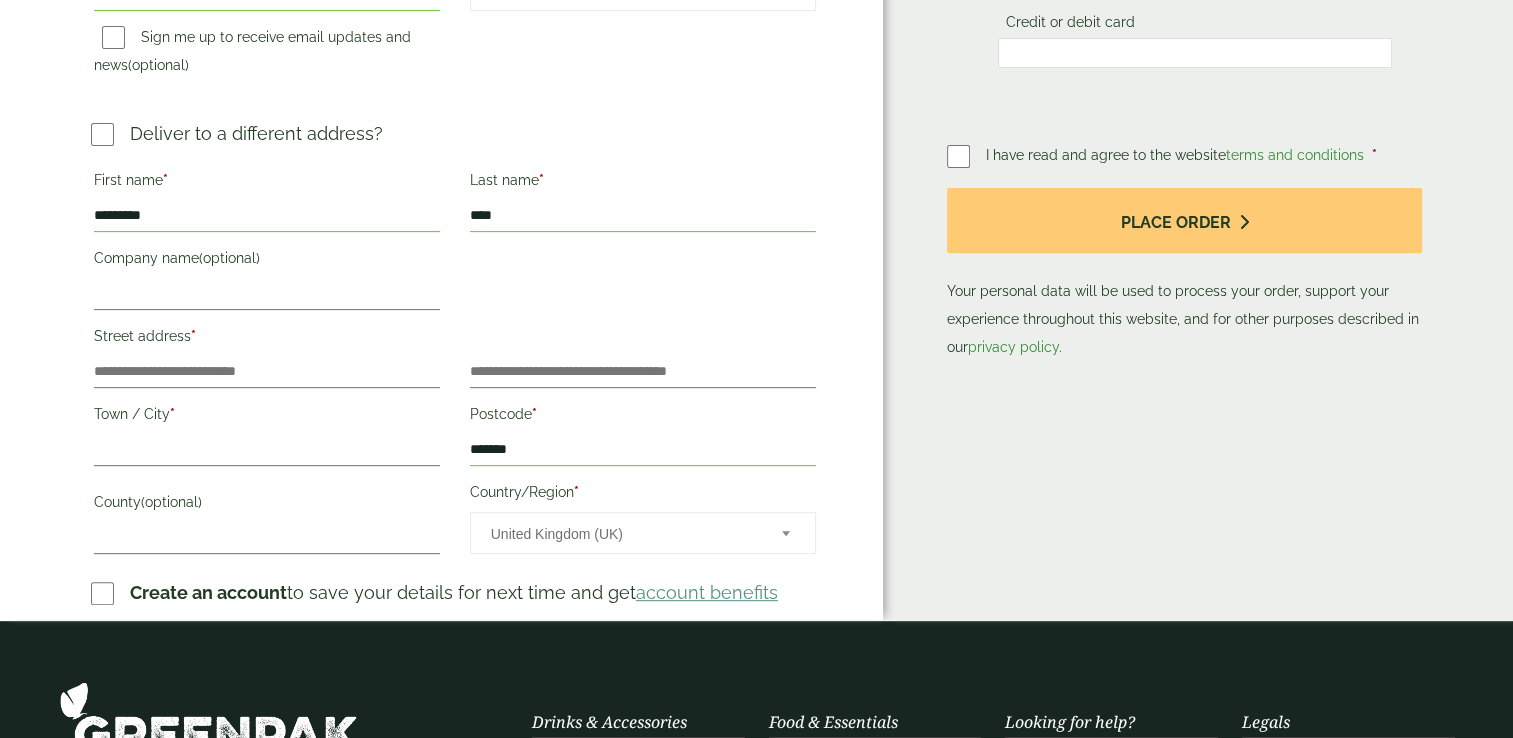 scroll, scrollTop: 744, scrollLeft: 0, axis: vertical 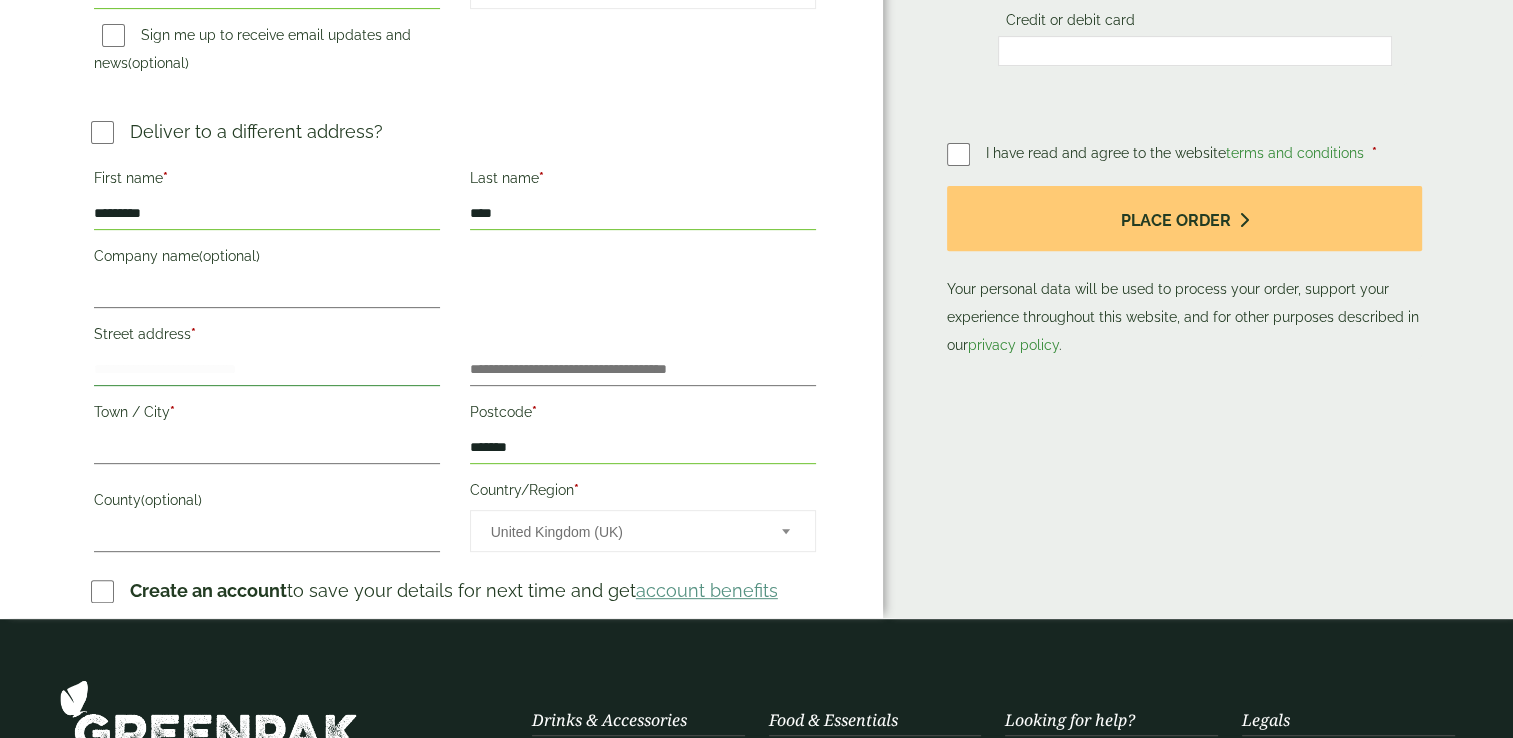 click on "Street address  *" at bounding box center [267, 370] 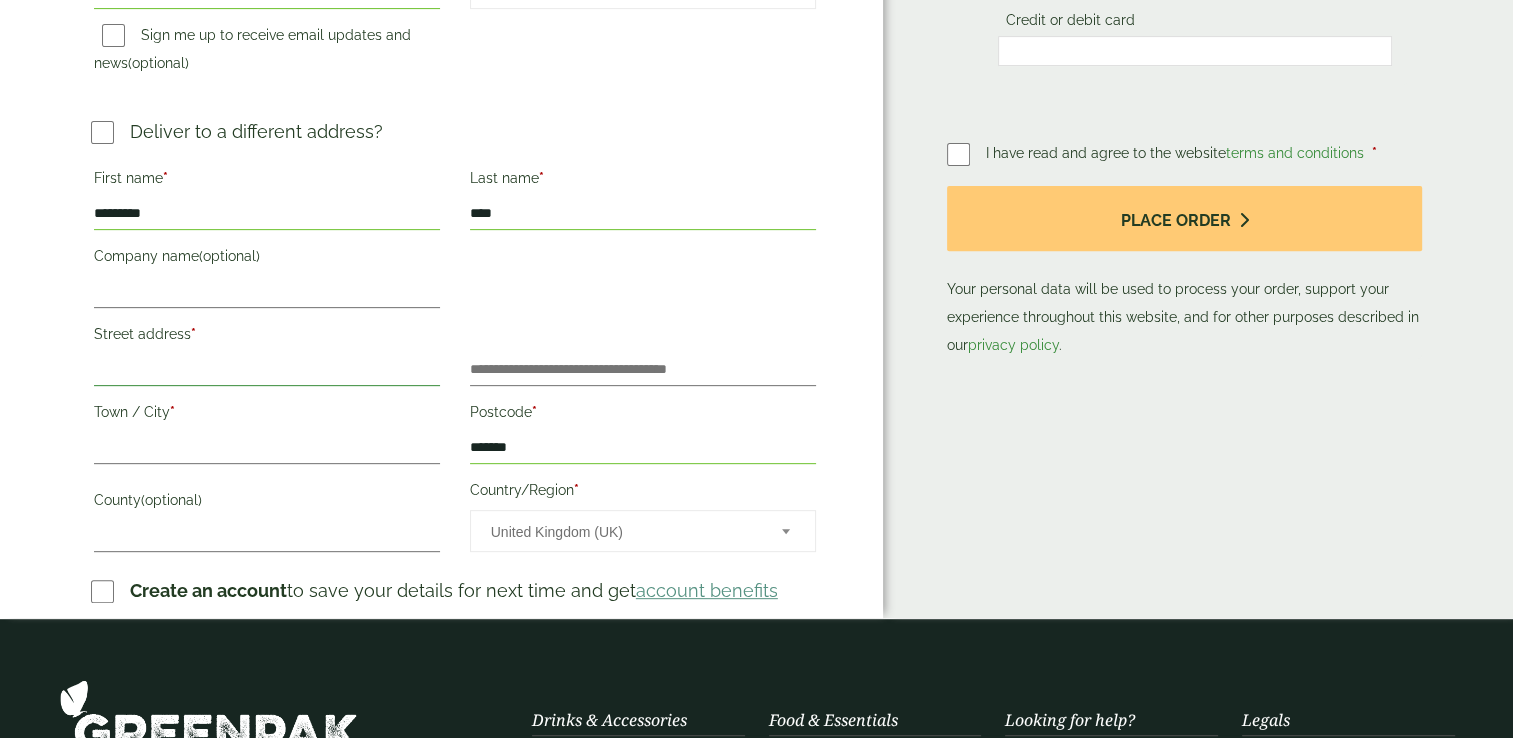 click on "Street address  *" at bounding box center [267, 370] 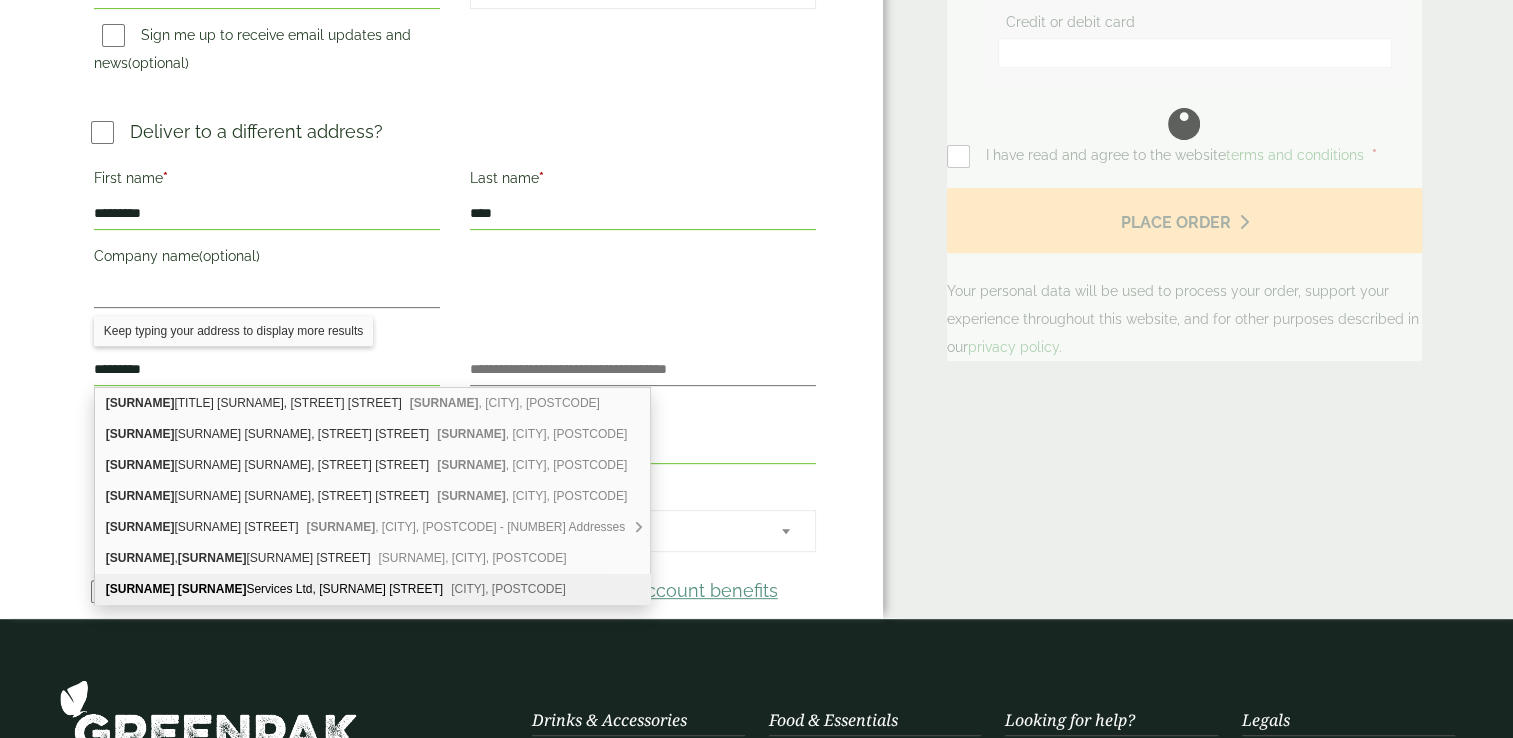 click on "[SURNAME] [SURNAME]" at bounding box center [176, 589] 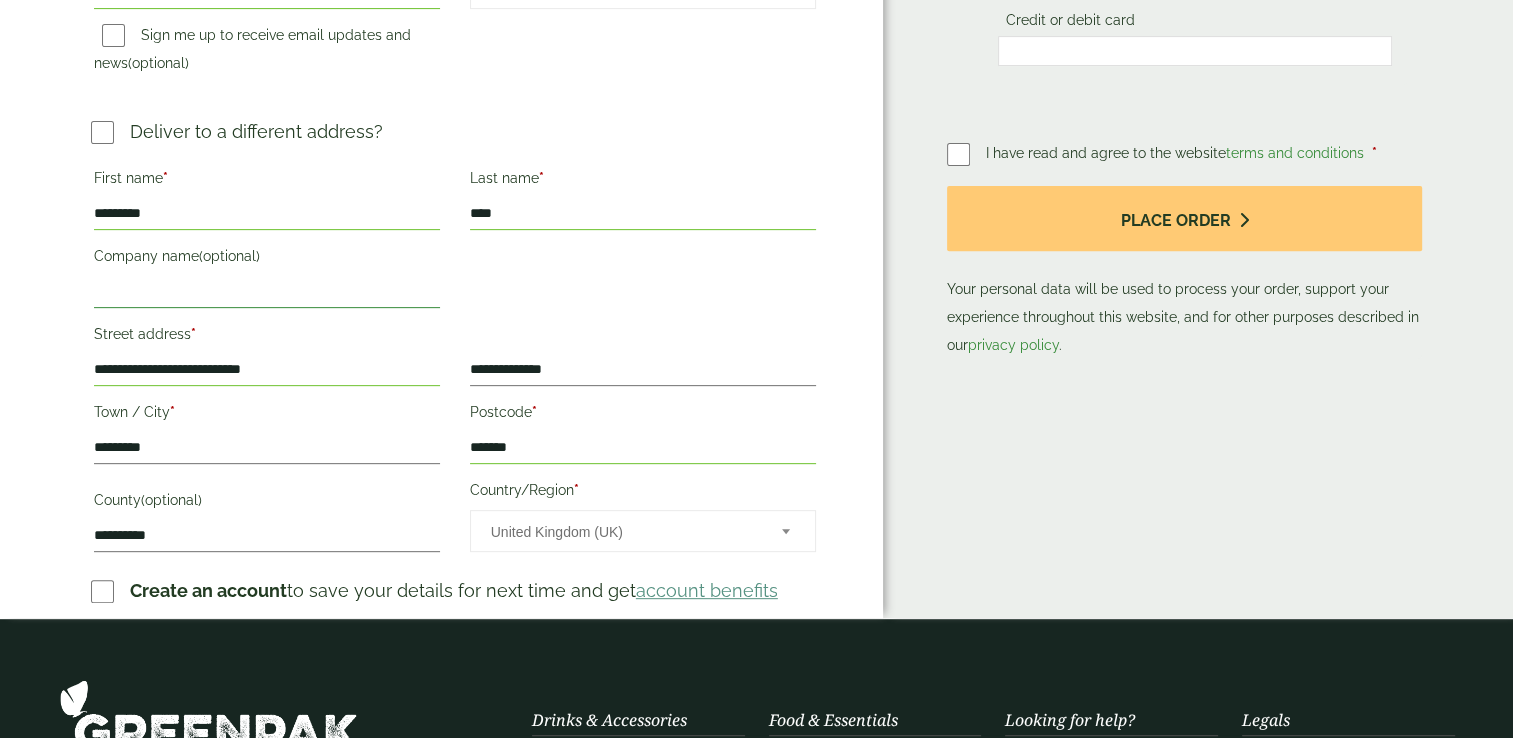 click on "Company name  (optional)" at bounding box center (267, 292) 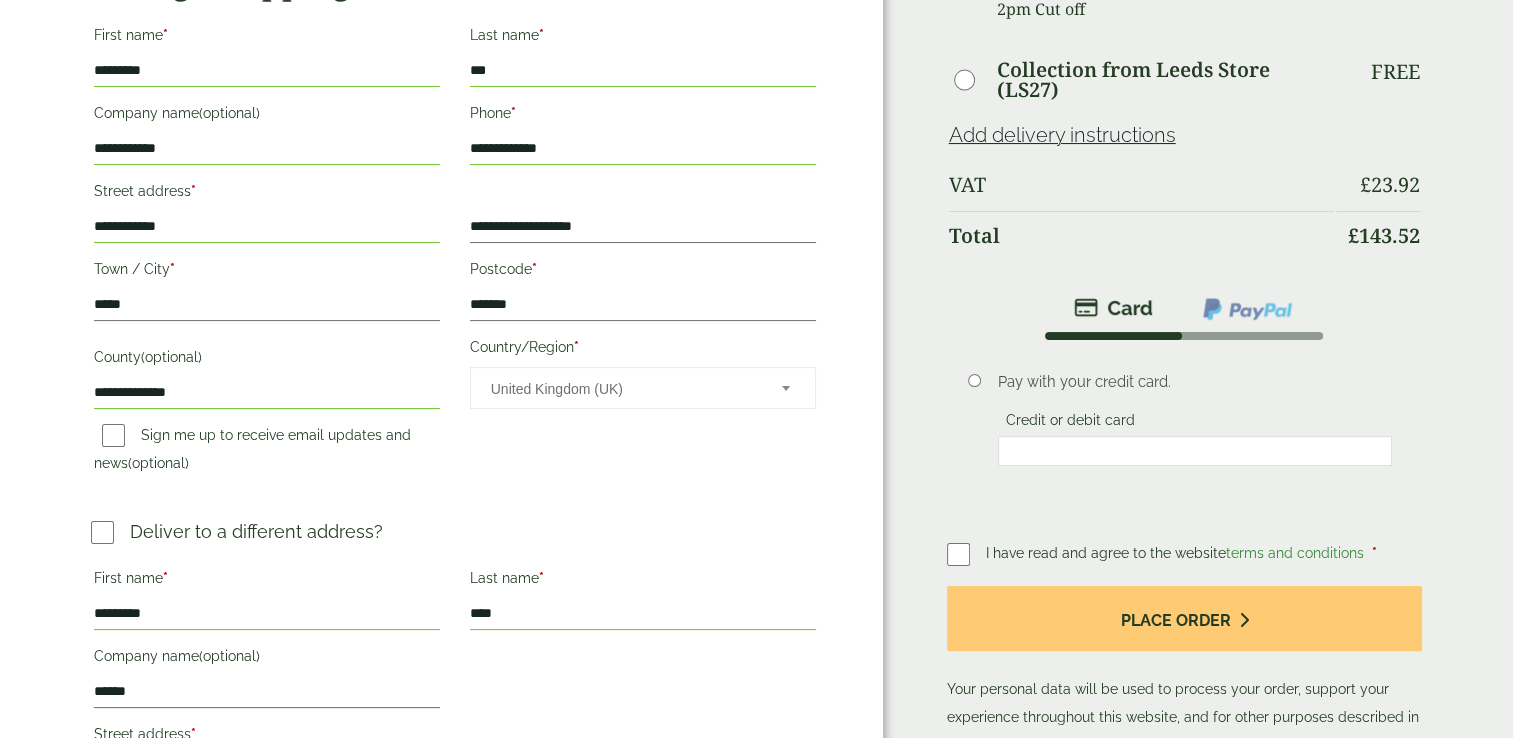 scroll, scrollTop: 363, scrollLeft: 0, axis: vertical 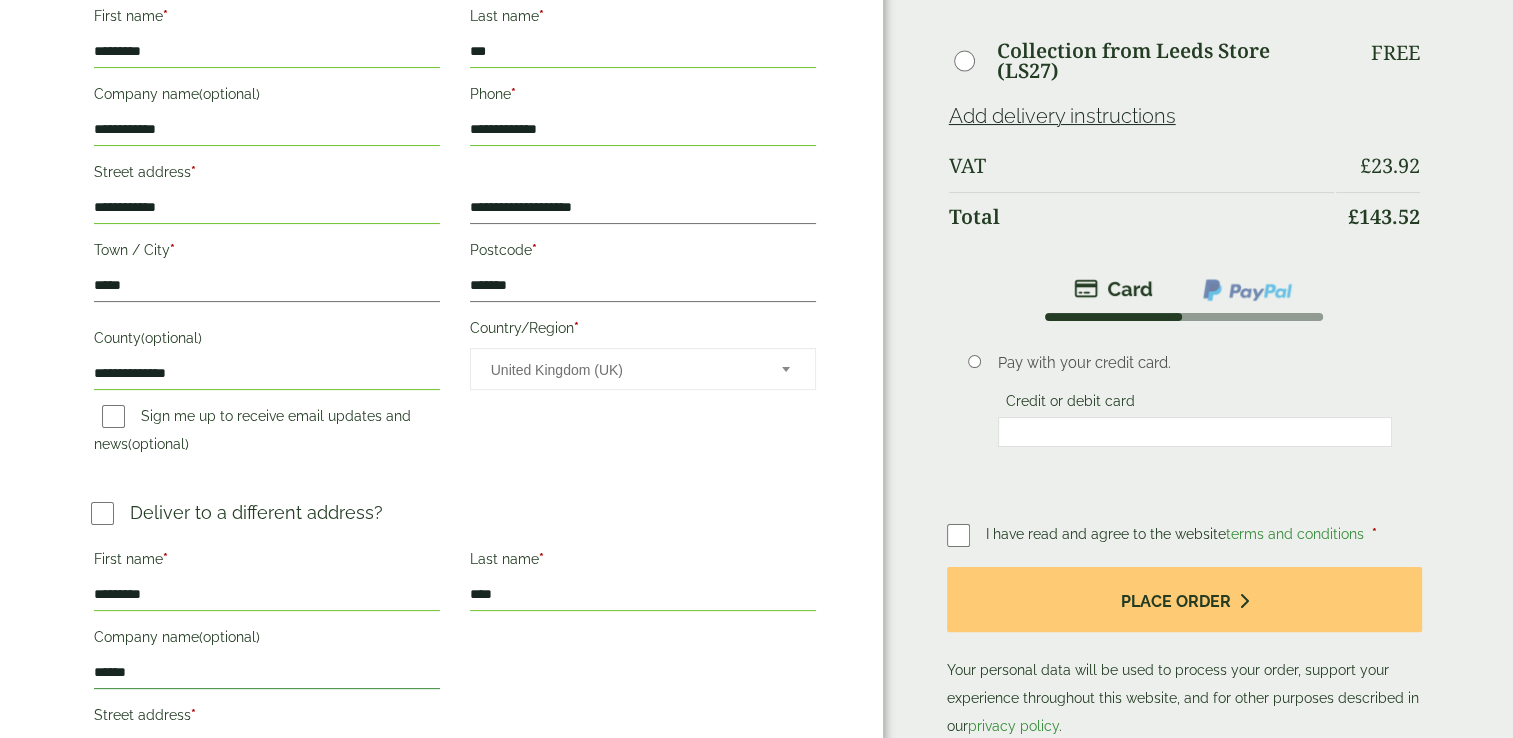 type on "******" 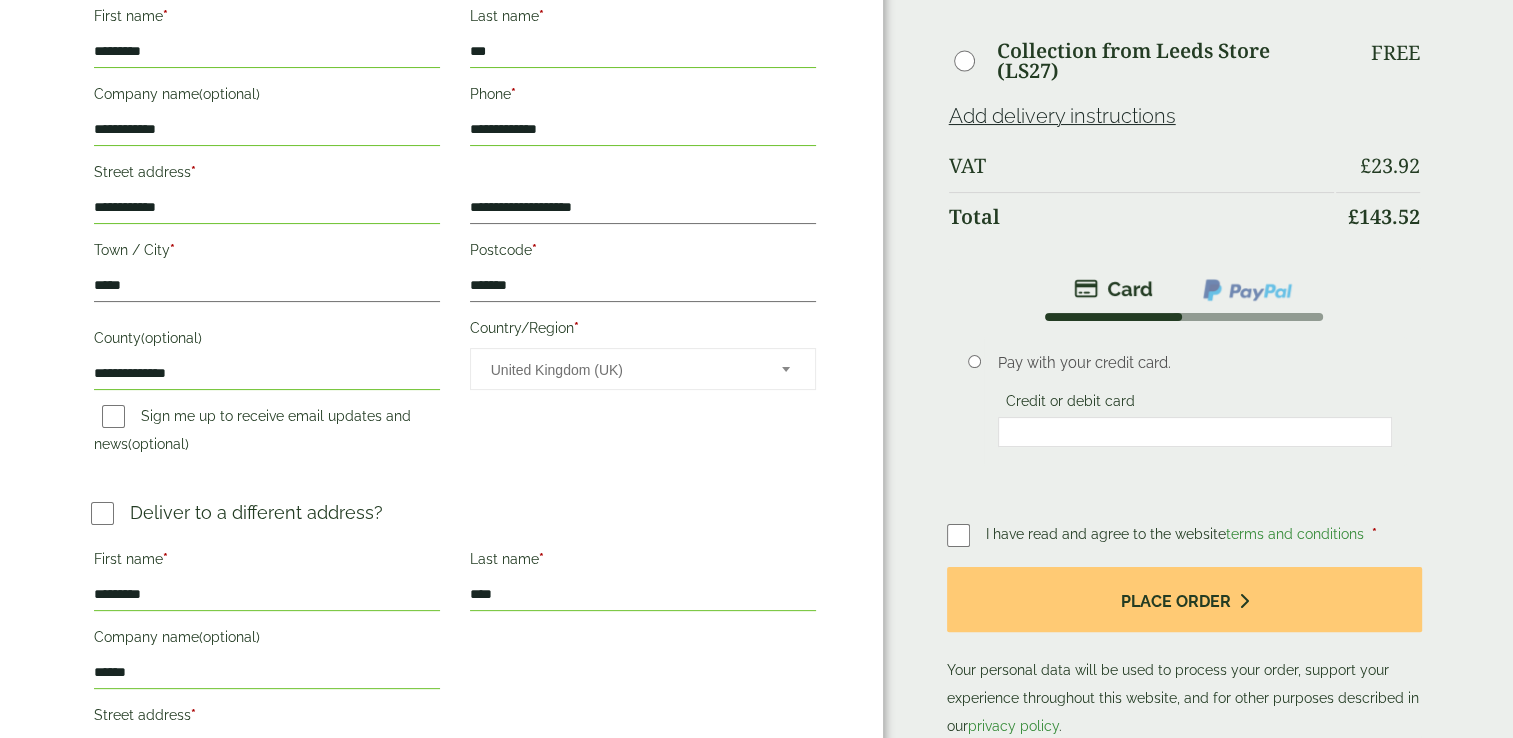 click on "Add delivery instructions" at bounding box center (1185, 116) 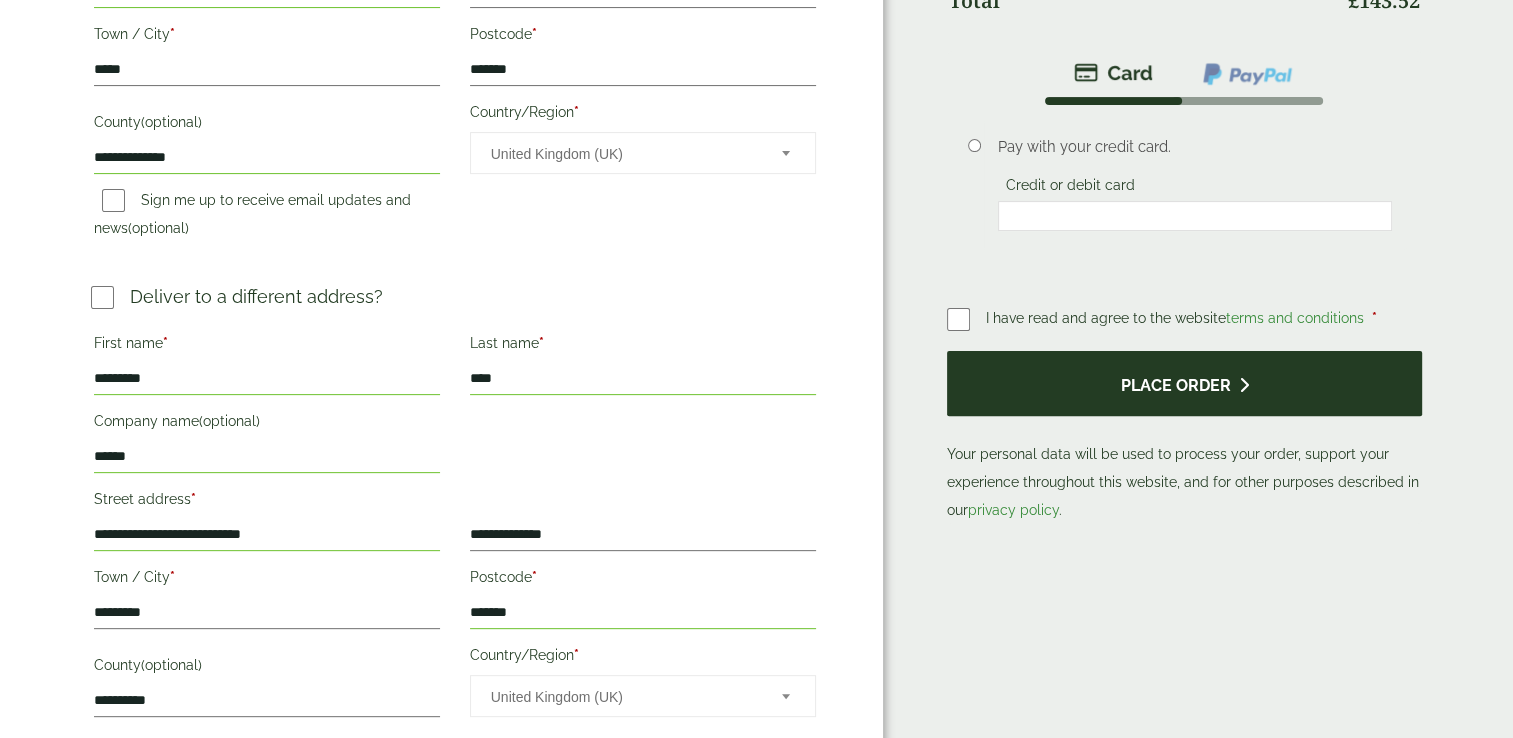 scroll, scrollTop: 580, scrollLeft: 0, axis: vertical 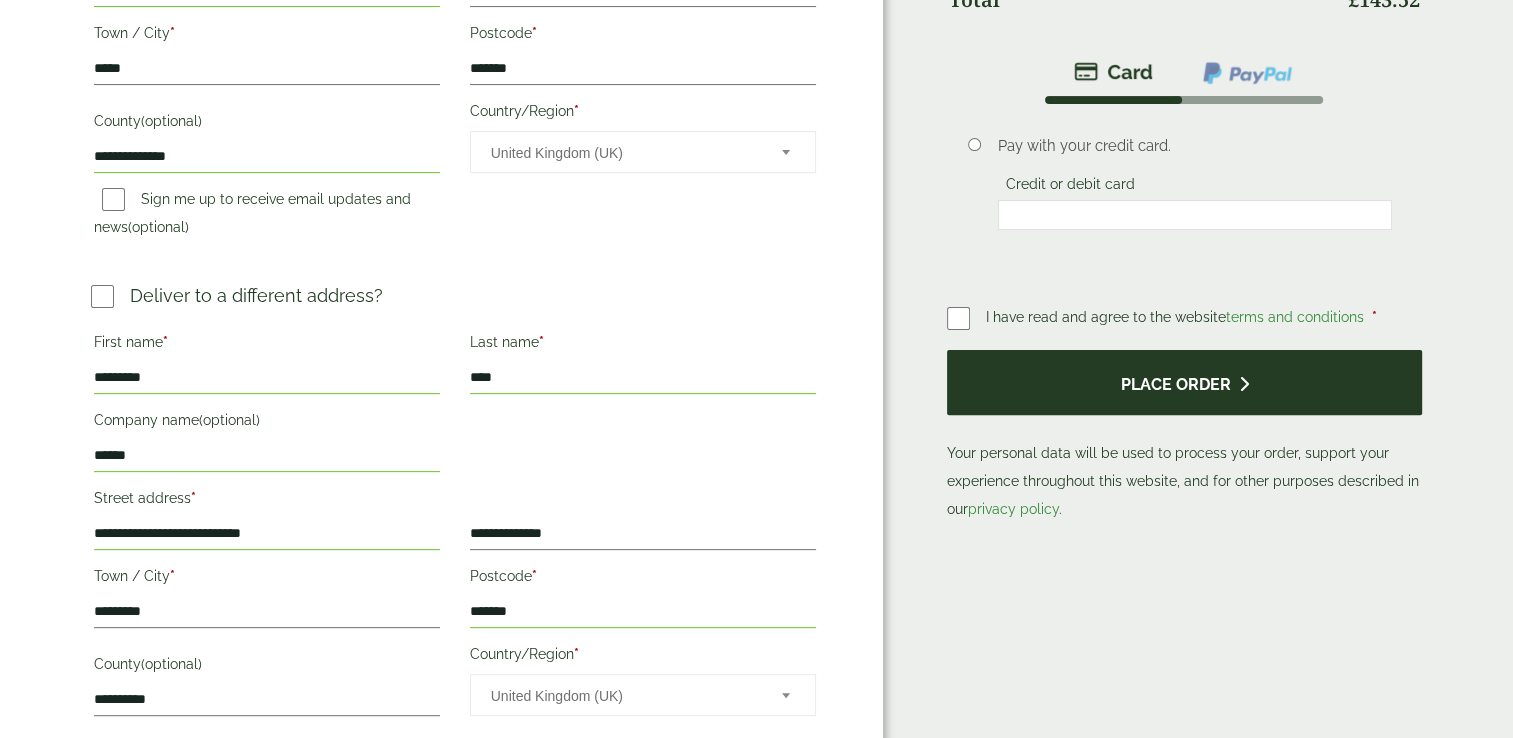 click on "Place order" at bounding box center [1185, 382] 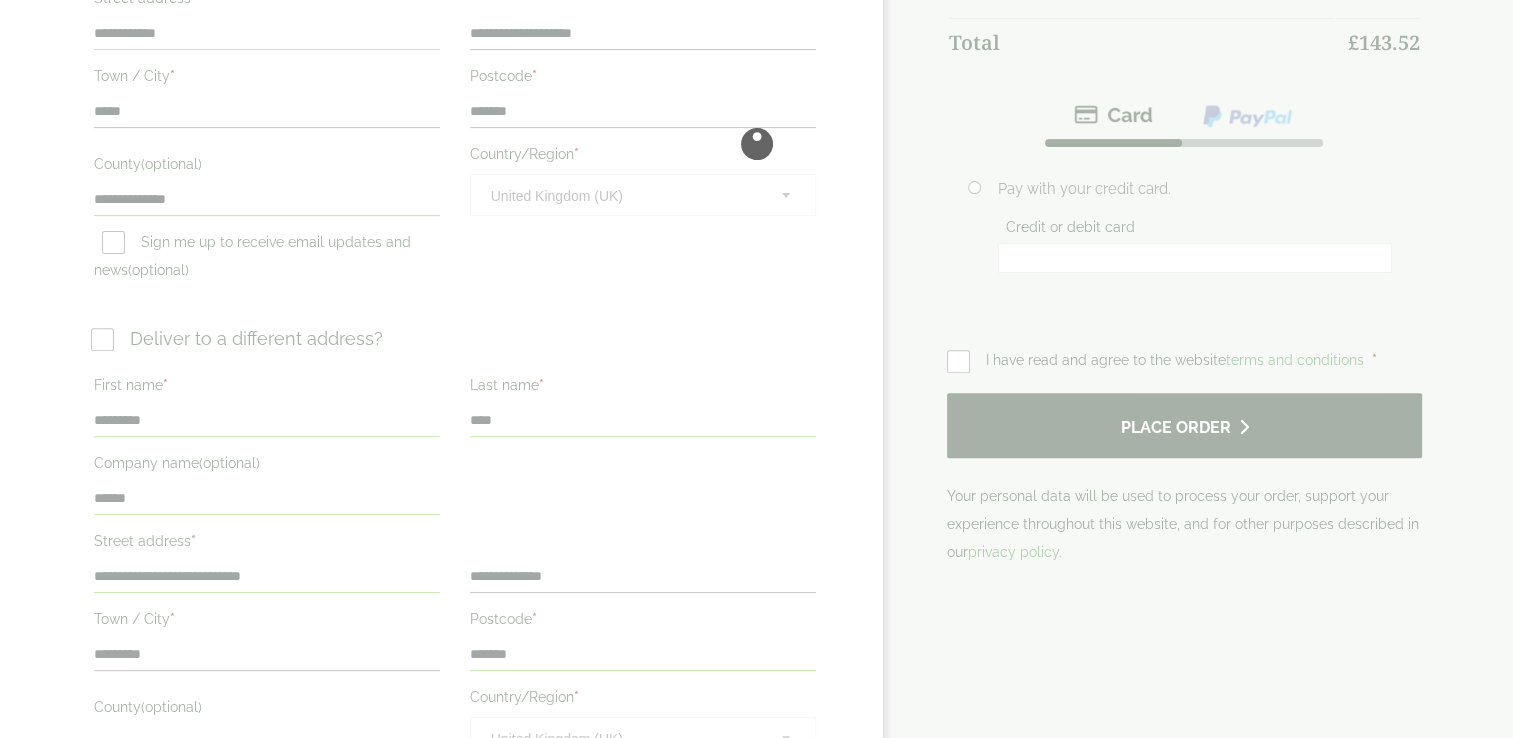 scroll, scrollTop: 628, scrollLeft: 0, axis: vertical 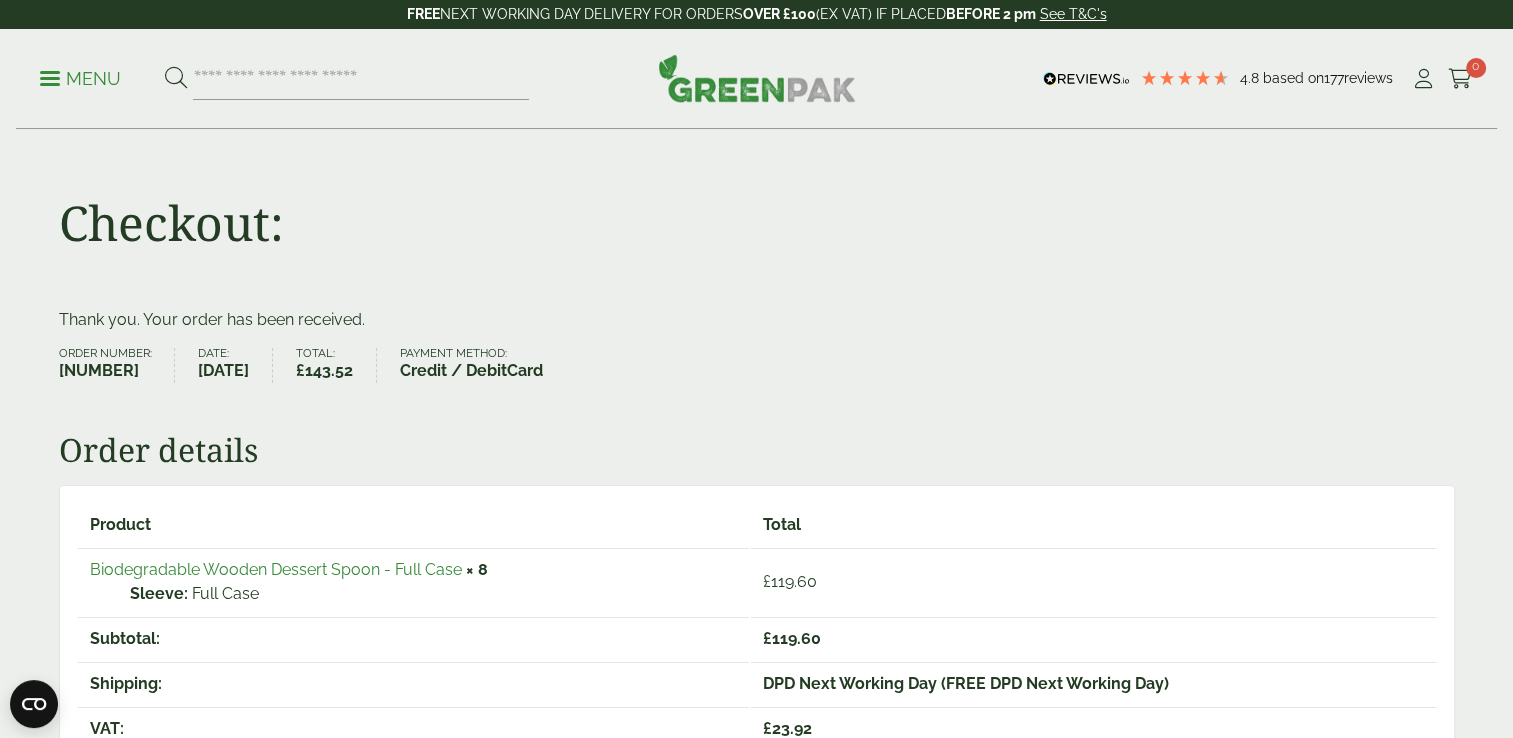 click on "Checkout:
Thank you. Your order has been received.
Order number:                         [NUMBER]
Date:                         [DATE]
Total:                         £ 143.52
Payment method:                             Credit / DebitCard
Order details" at bounding box center [756, 546] 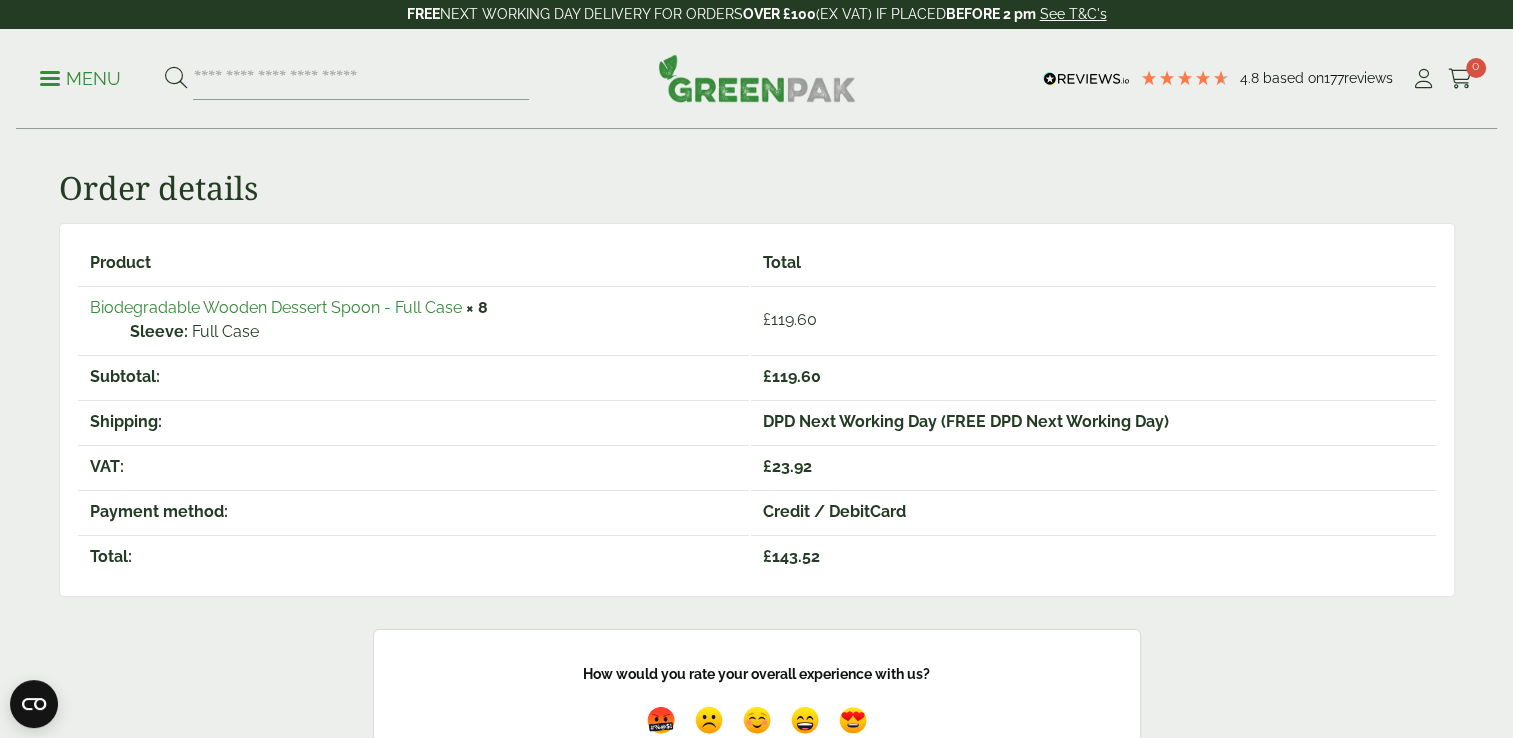 scroll, scrollTop: 230, scrollLeft: 0, axis: vertical 